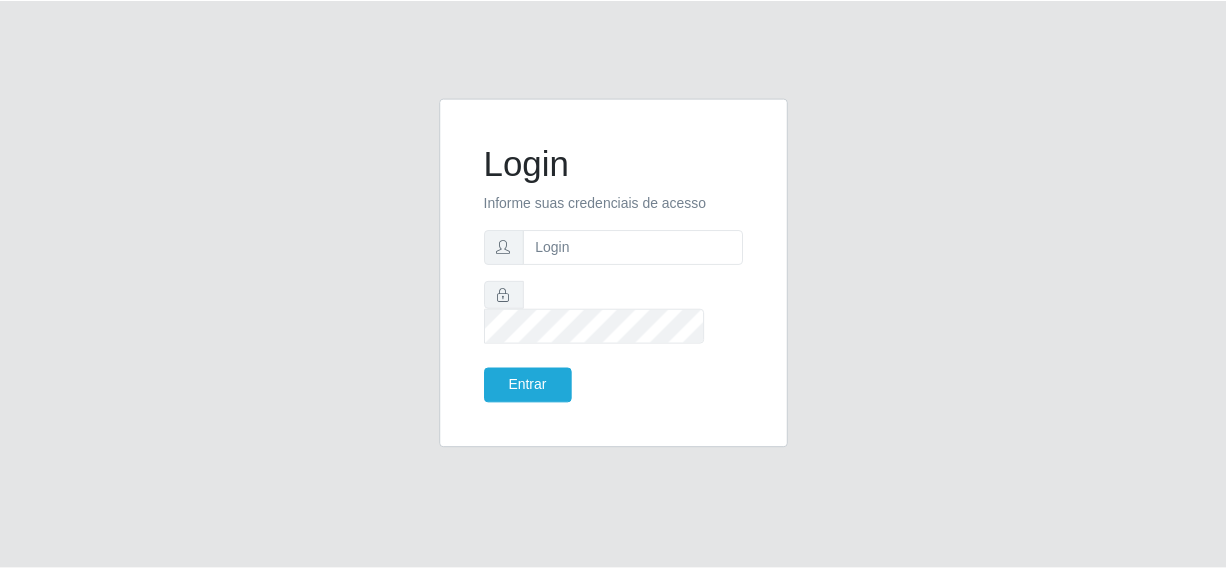 scroll, scrollTop: 0, scrollLeft: 0, axis: both 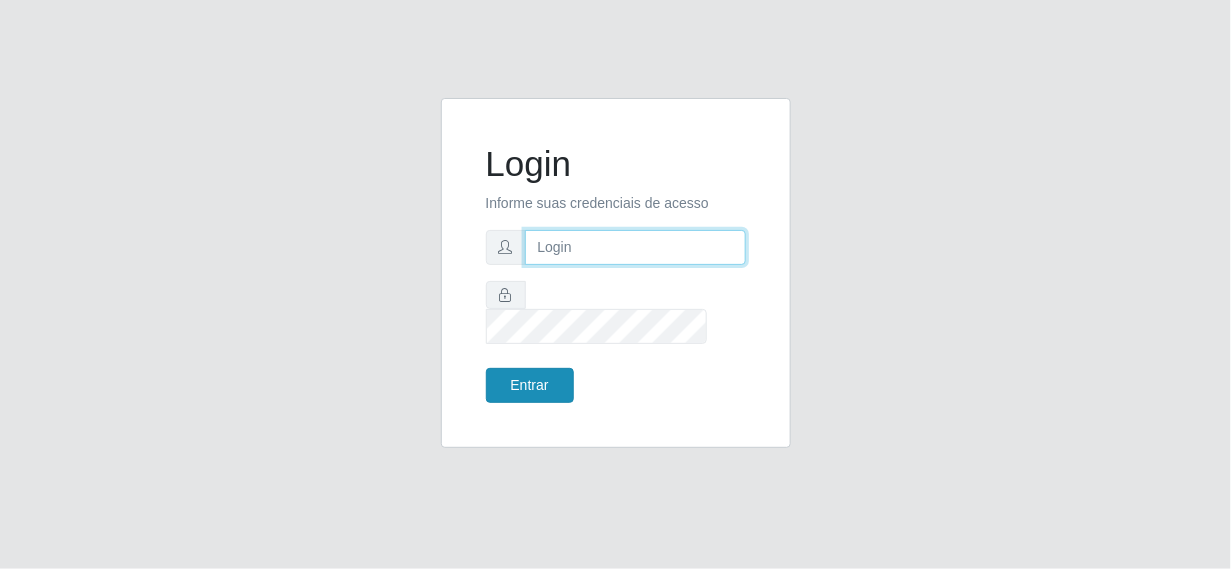 type on "[EMAIL]" 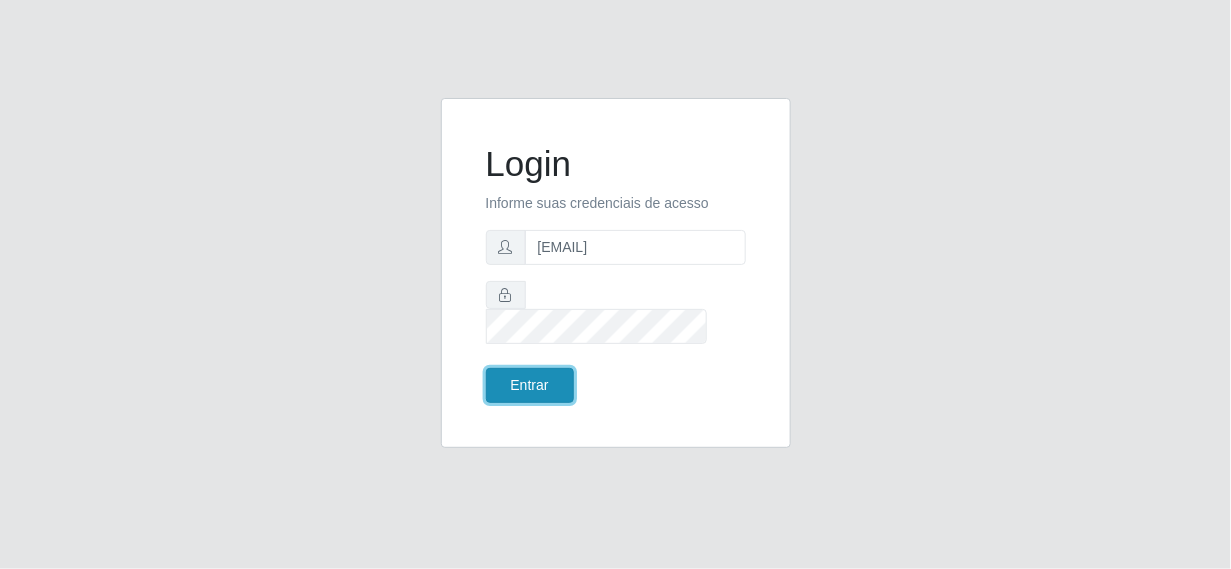 click on "Entrar" at bounding box center (530, 385) 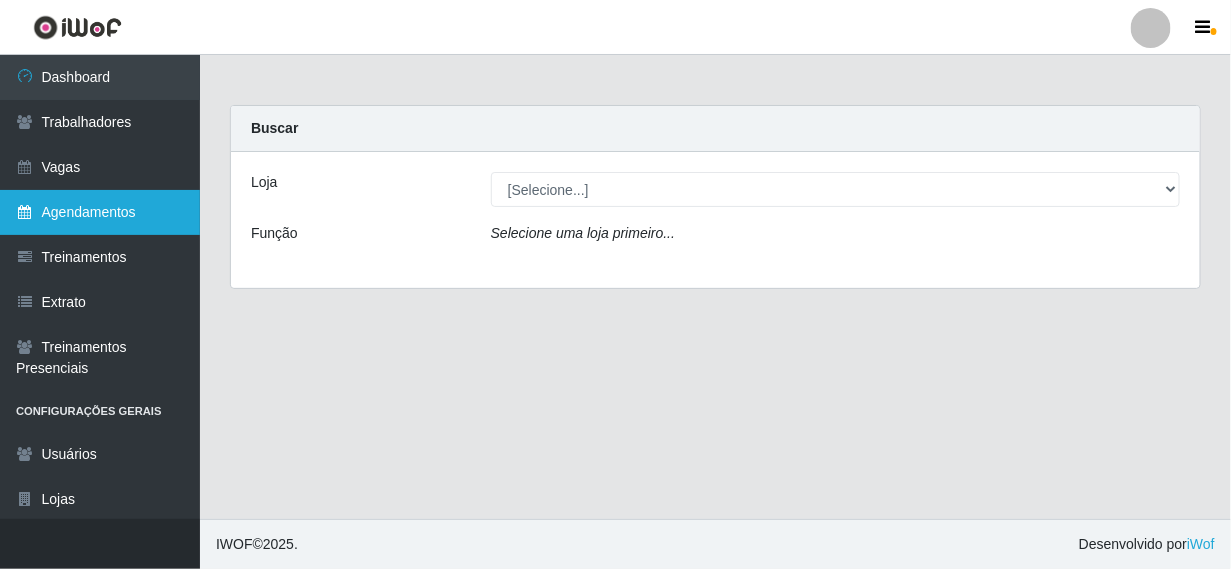 click on "Agendamentos" at bounding box center (100, 212) 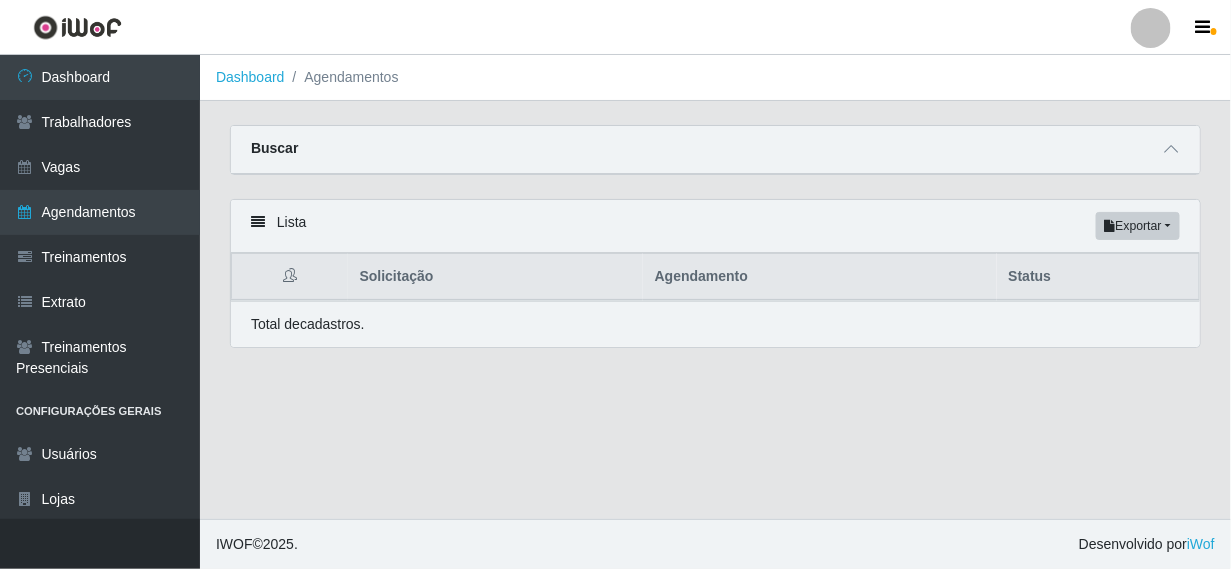 click on "Agendamentos" at bounding box center [342, 77] 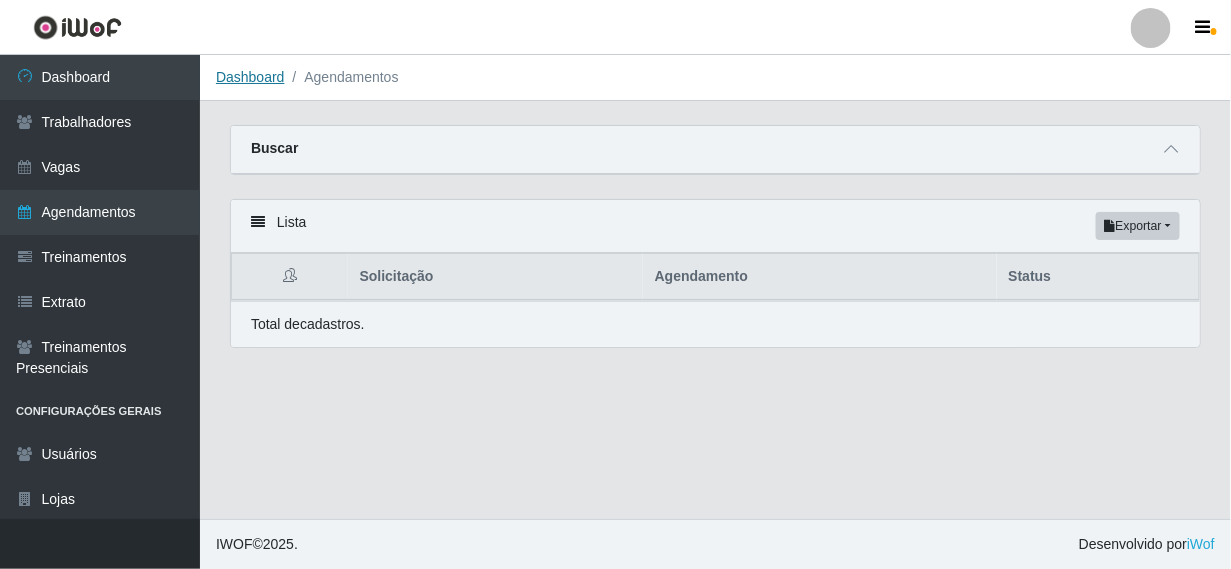click on "Dashboard" at bounding box center (250, 77) 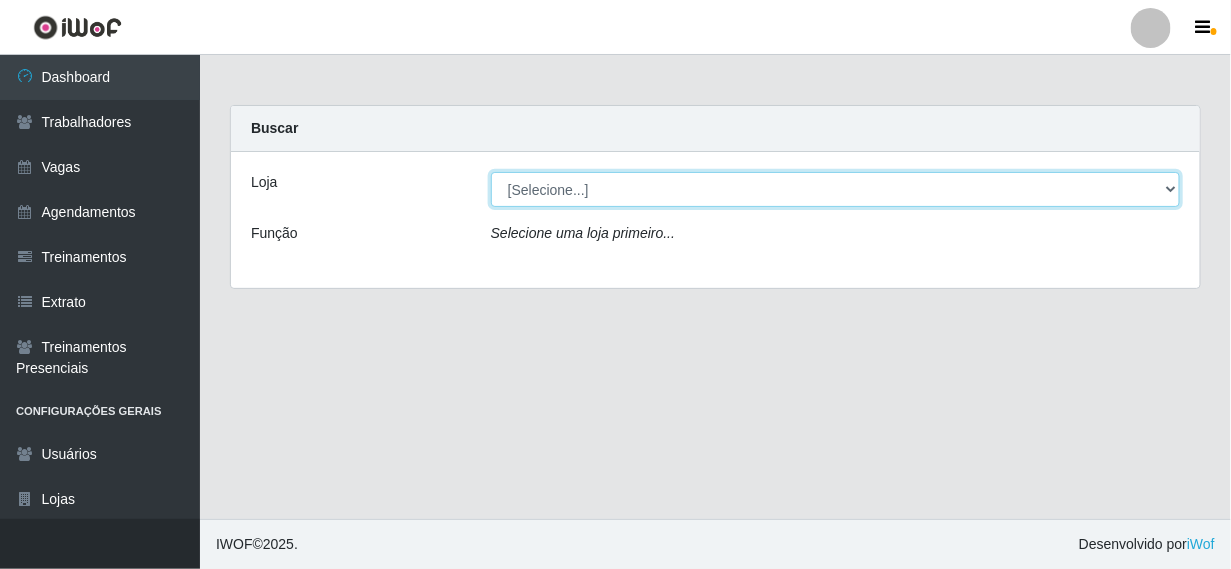 click on "[Selecione...] Supermercado Queiroz - [NEIGHBORHOOD]" at bounding box center (835, 189) 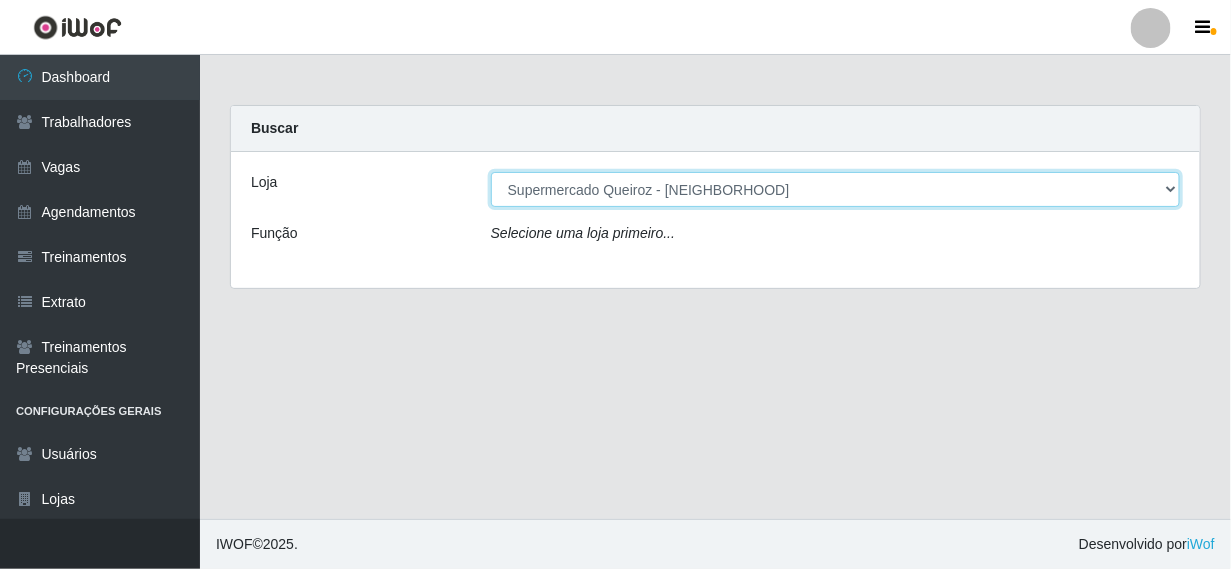 click on "[Selecione...] Supermercado Queiroz - [NEIGHBORHOOD]" at bounding box center [835, 189] 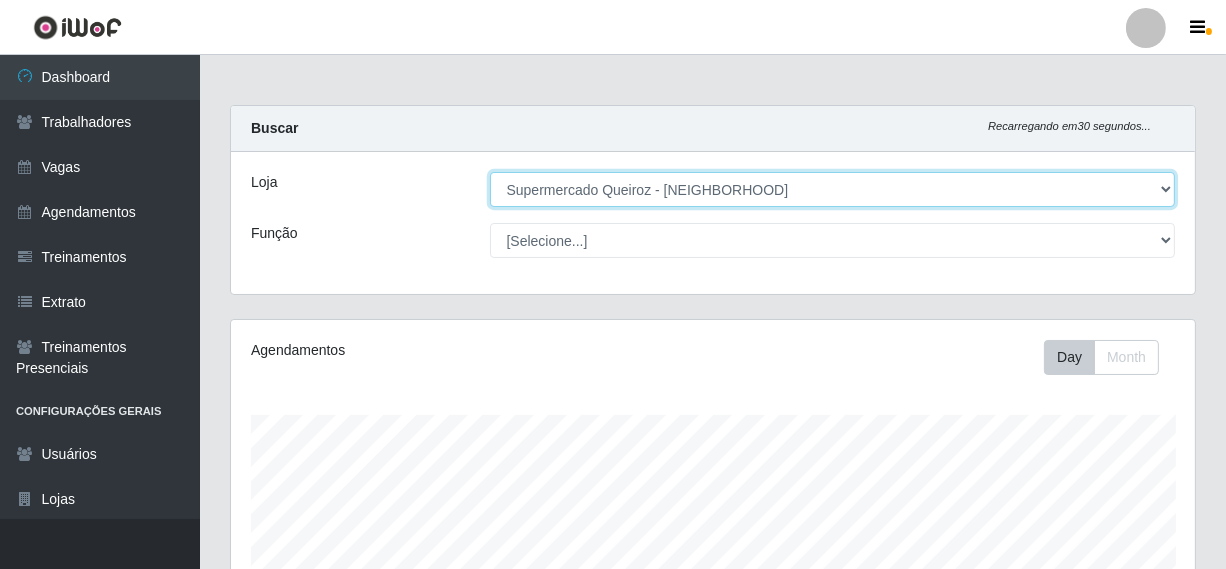 scroll, scrollTop: 999585, scrollLeft: 999035, axis: both 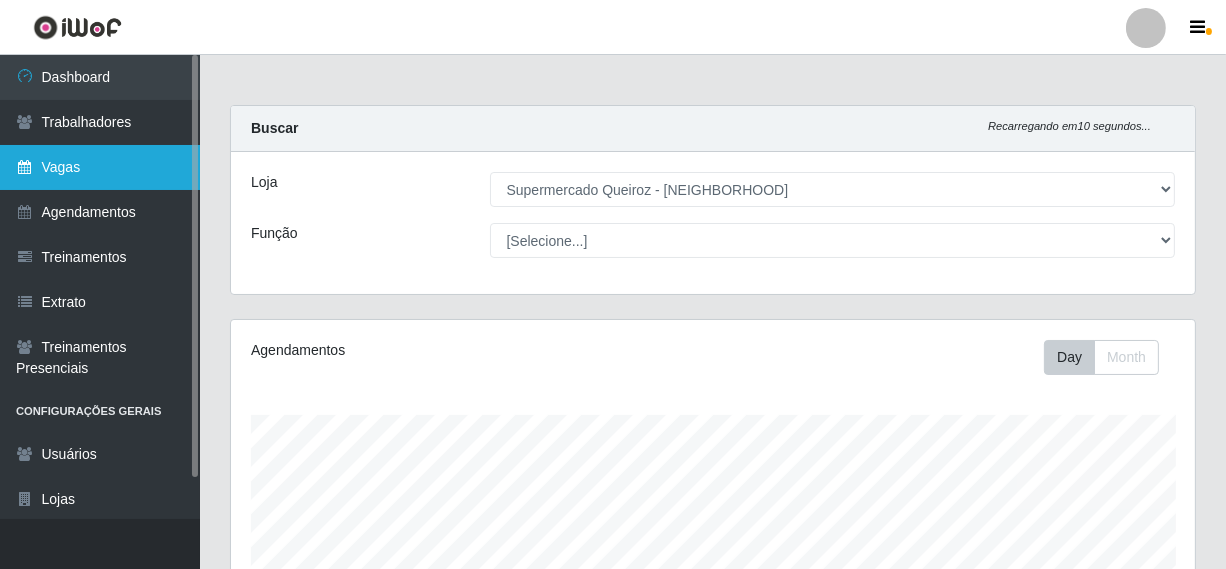 click on "Vagas" at bounding box center (100, 167) 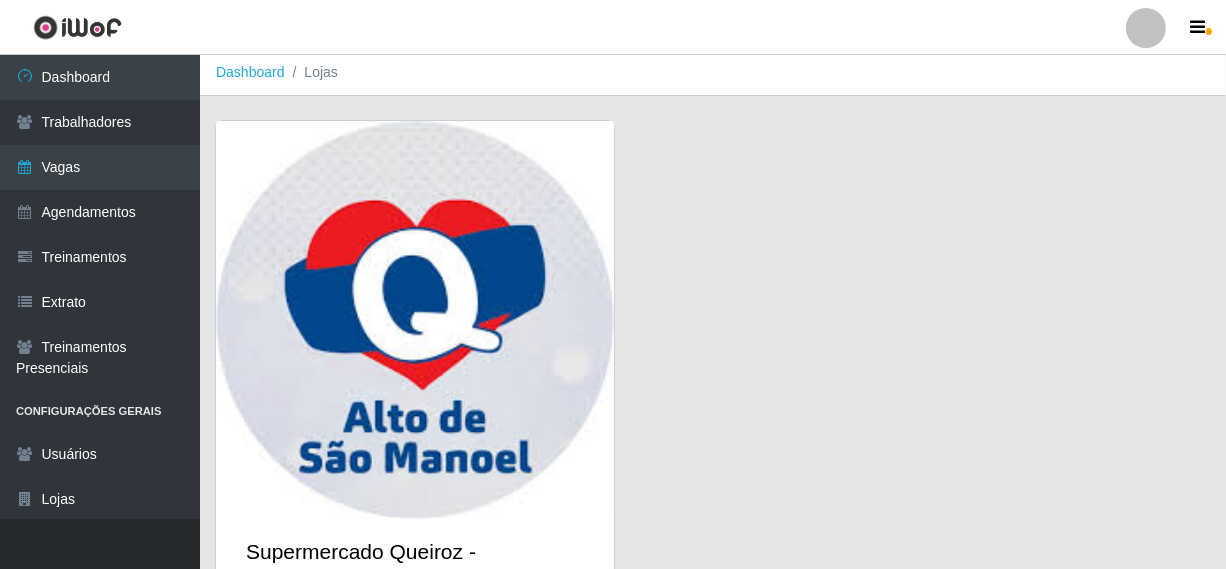 scroll, scrollTop: 0, scrollLeft: 0, axis: both 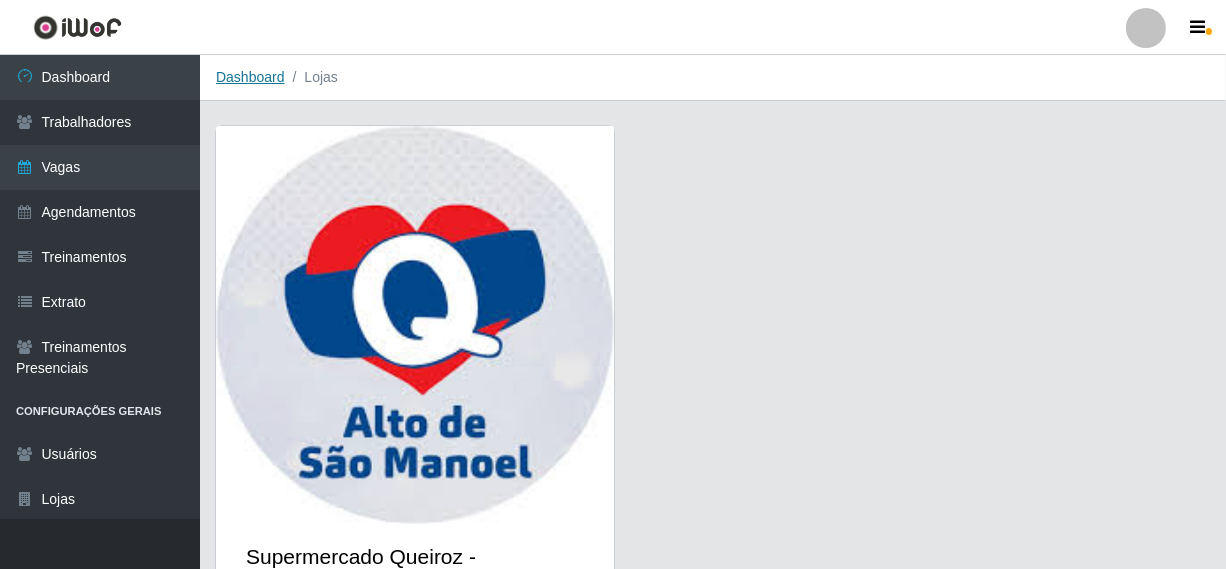click on "Dashboard" at bounding box center (250, 77) 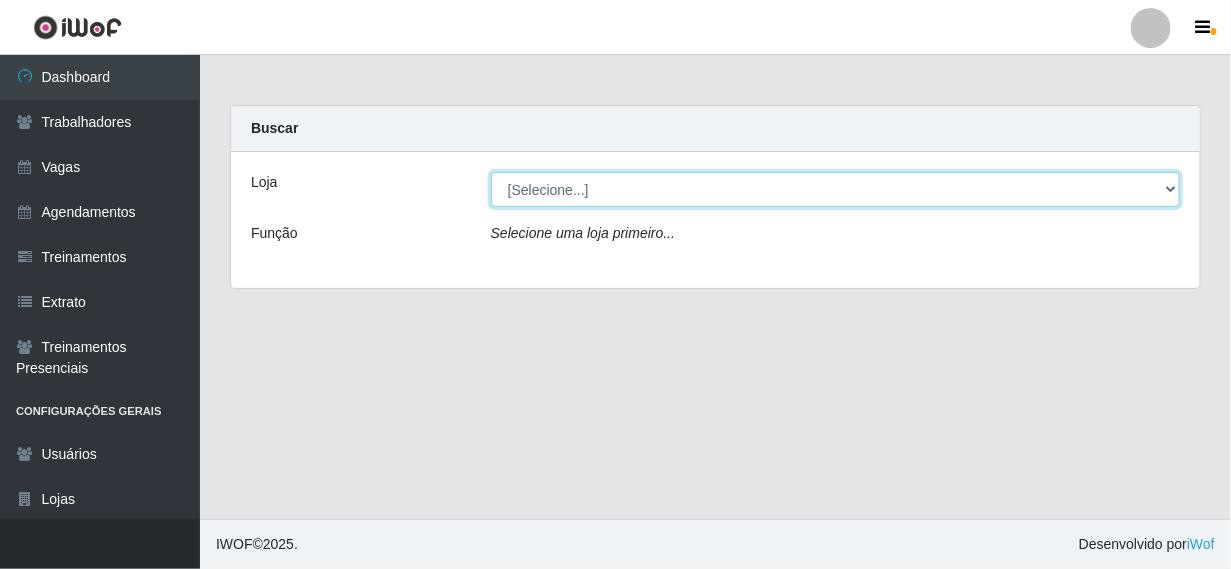 click on "[Selecione...] Supermercado Queiroz - [NEIGHBORHOOD]" at bounding box center (835, 189) 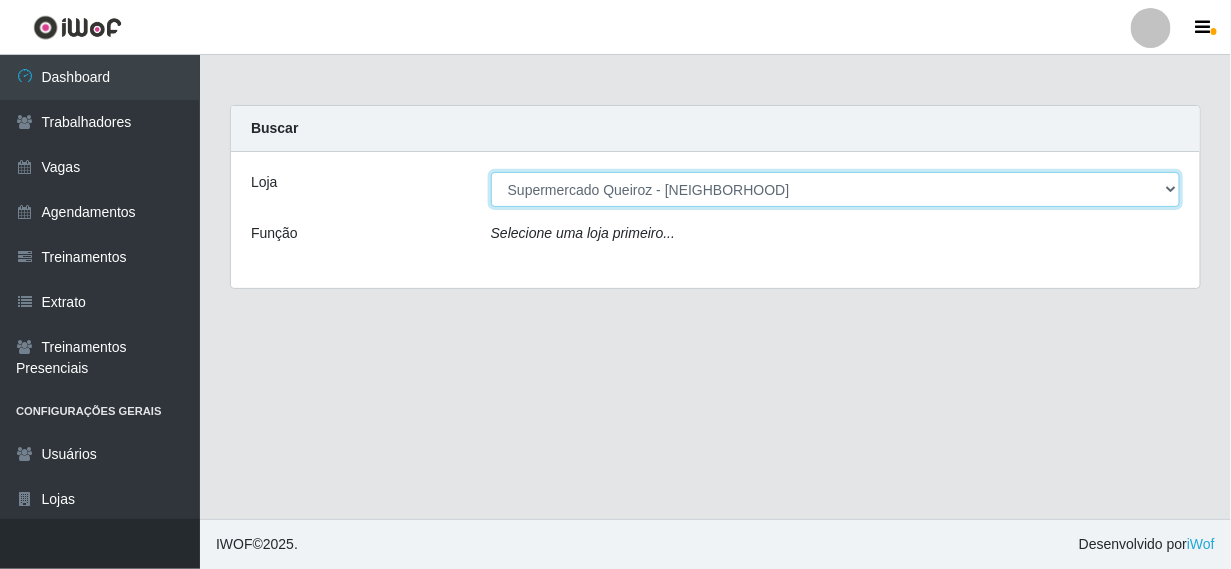 click on "[Selecione...] Supermercado Queiroz - [NEIGHBORHOOD]" at bounding box center [835, 189] 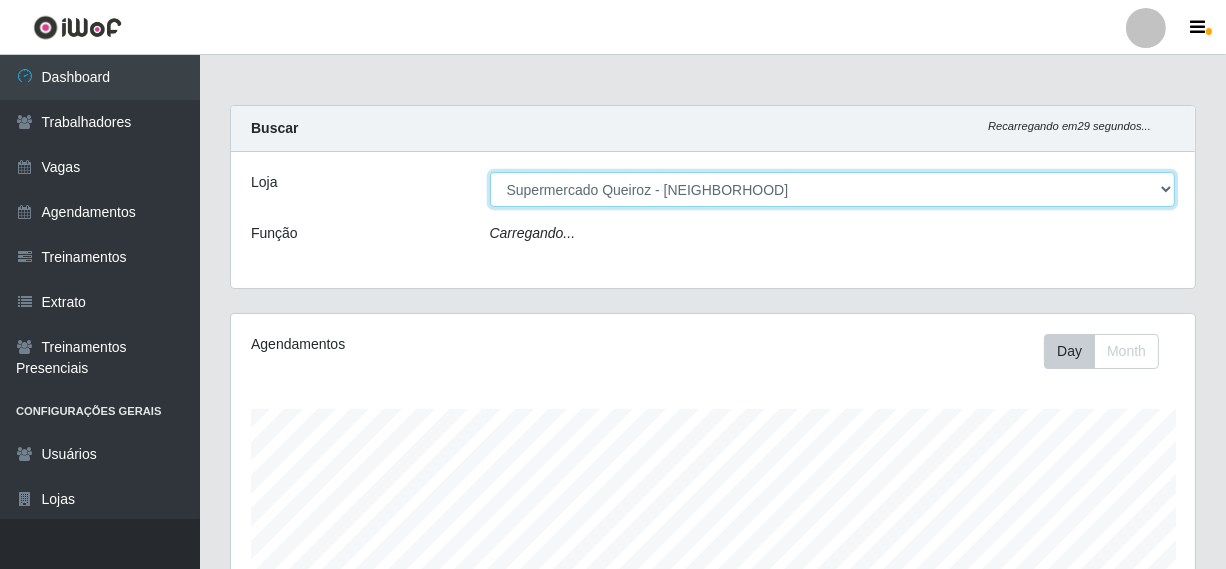 scroll, scrollTop: 999585, scrollLeft: 999035, axis: both 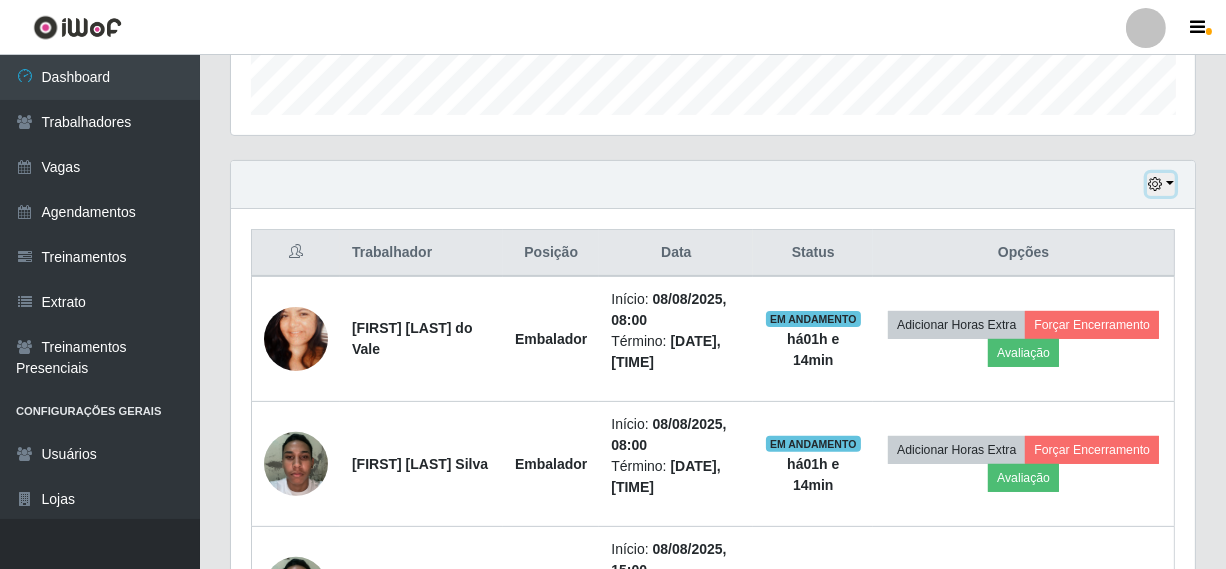 click at bounding box center (1161, 184) 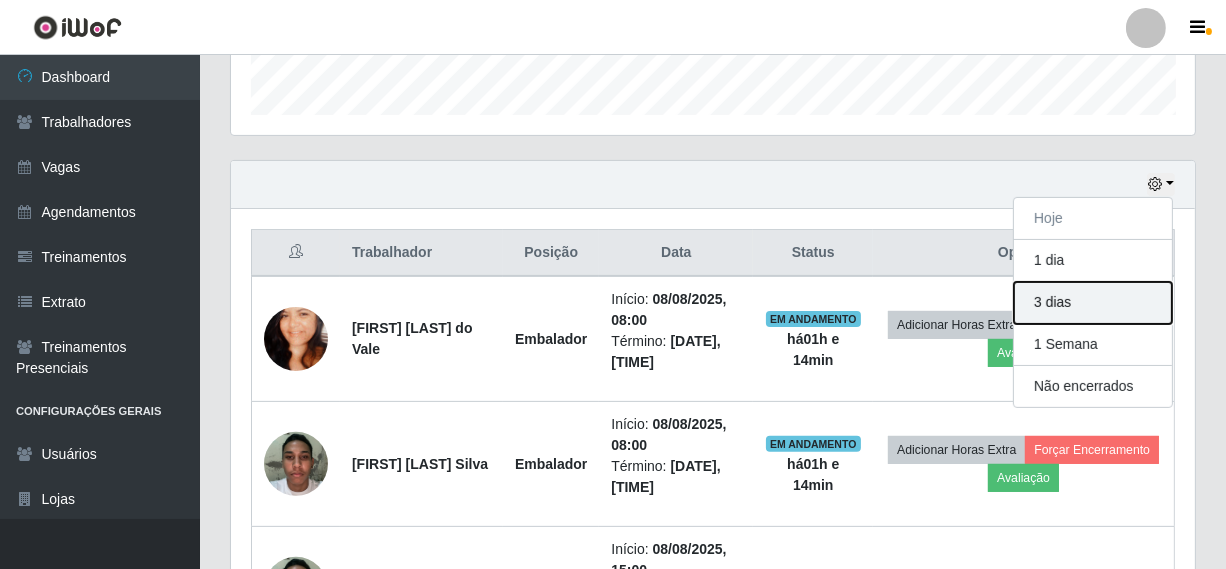 click on "3 dias" at bounding box center [1093, 303] 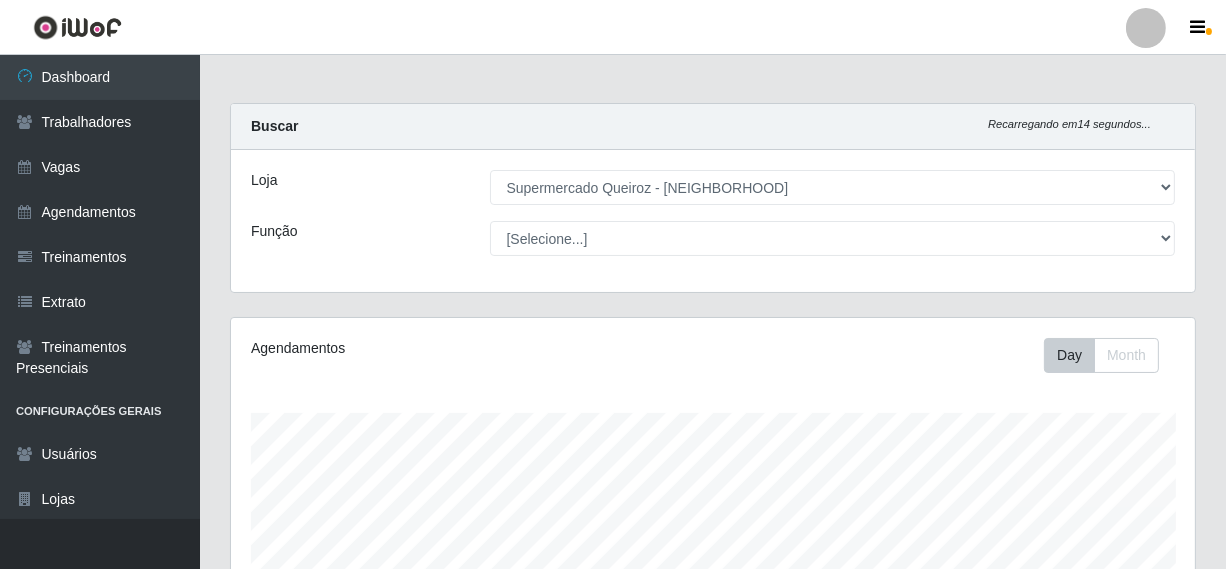 scroll, scrollTop: 0, scrollLeft: 0, axis: both 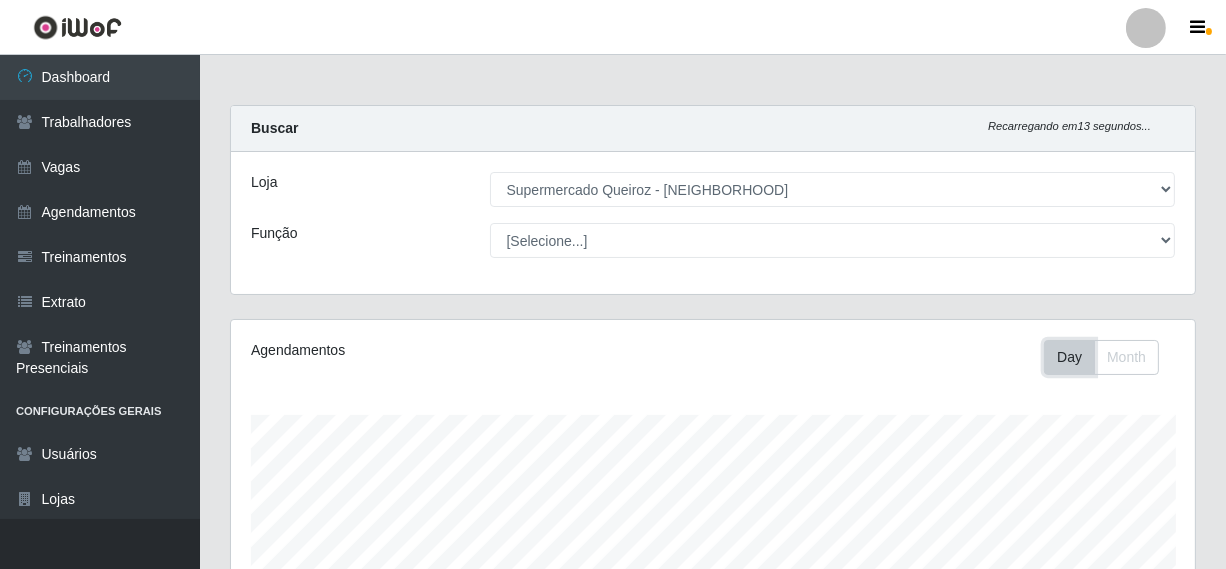 click on "Day" at bounding box center [1069, 357] 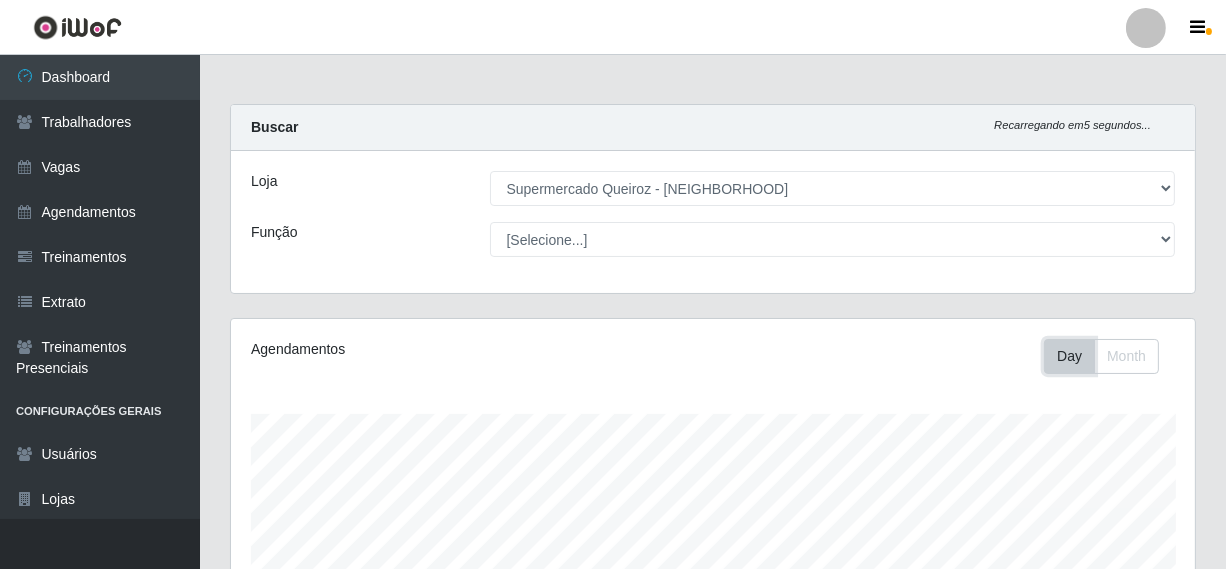scroll, scrollTop: 0, scrollLeft: 0, axis: both 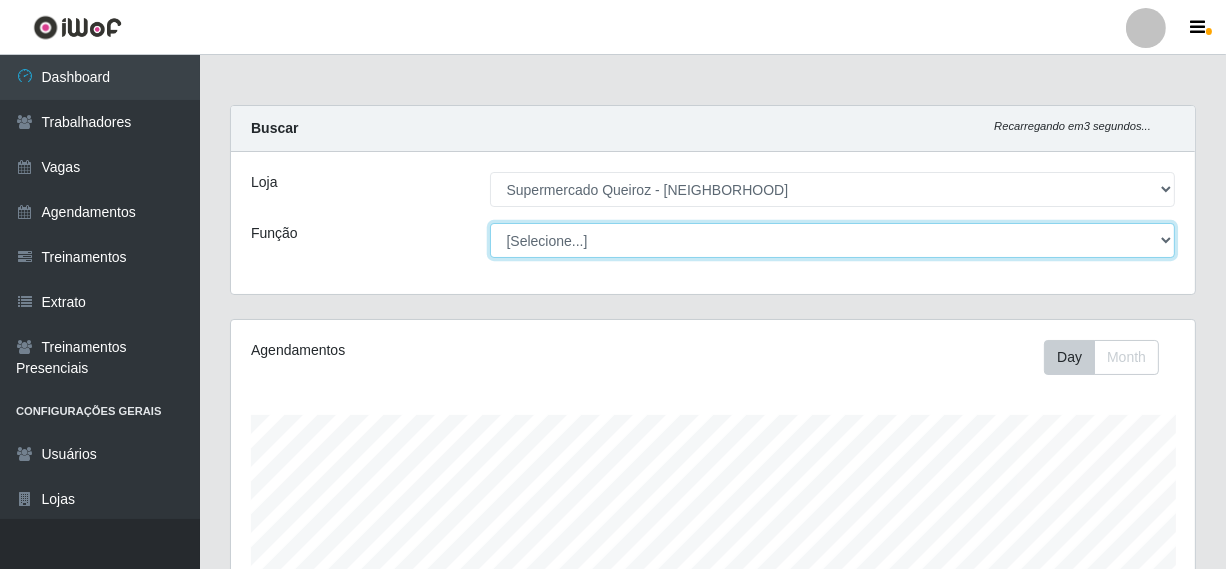 click on "[Selecione...] Embalador Embalador + Embalador ++ Repositor  Repositor + Repositor ++" at bounding box center [833, 240] 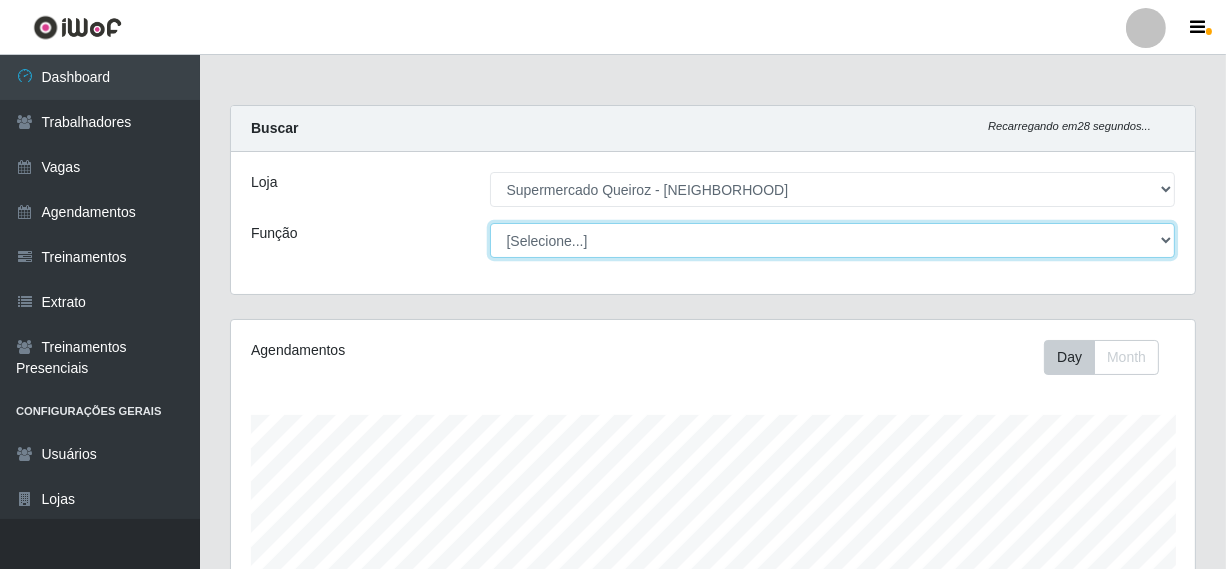 select on "70" 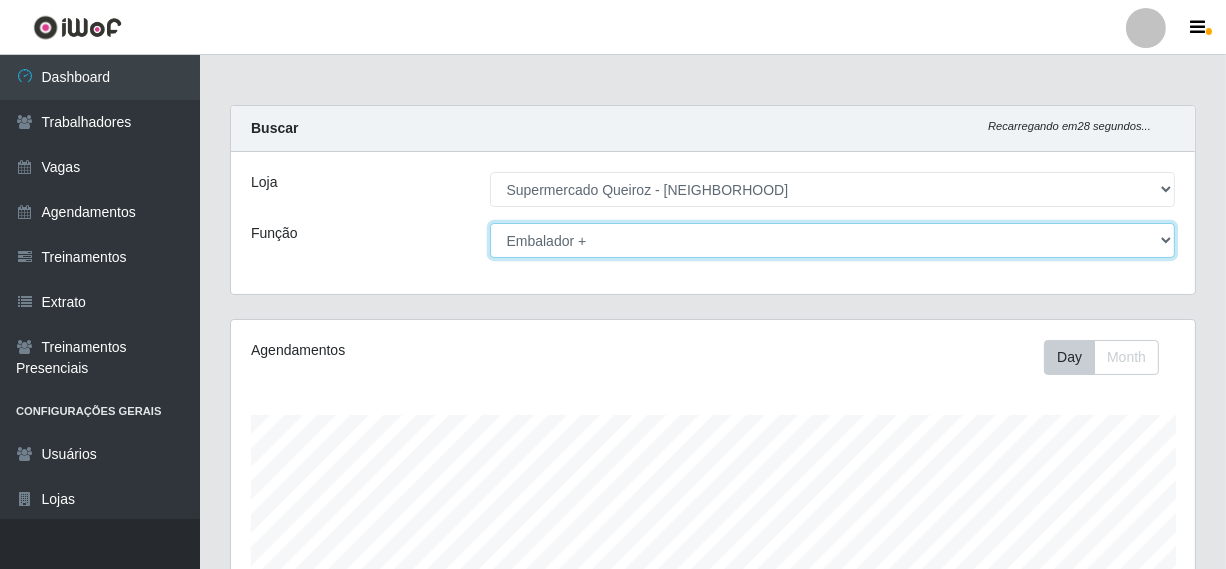 click on "[Selecione...] Embalador Embalador + Embalador ++ Repositor  Repositor + Repositor ++" at bounding box center (833, 240) 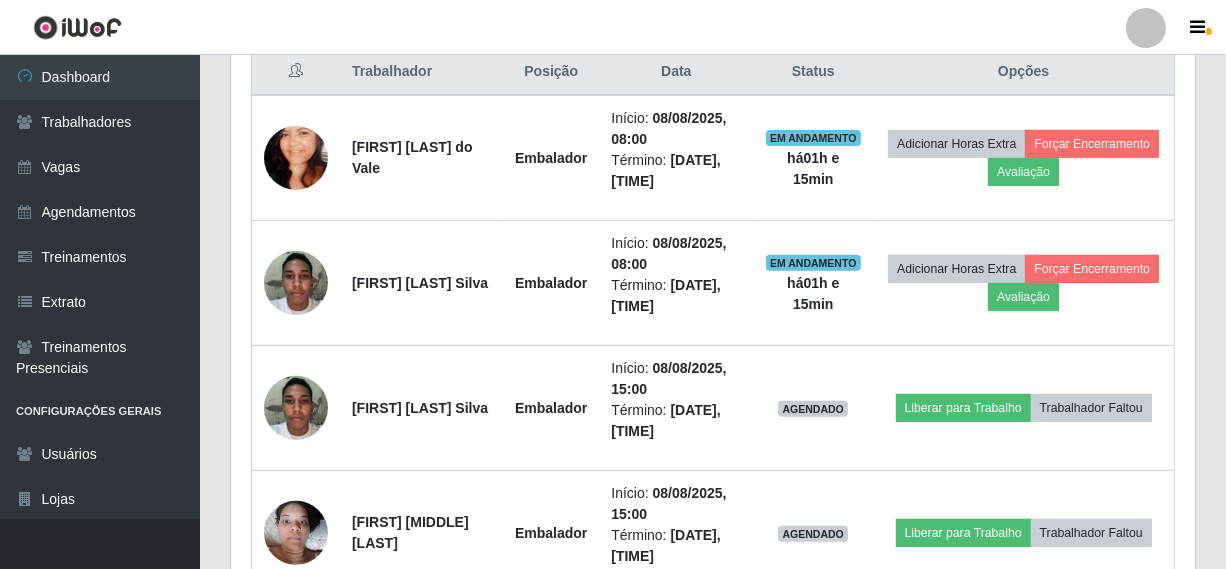 scroll, scrollTop: 800, scrollLeft: 0, axis: vertical 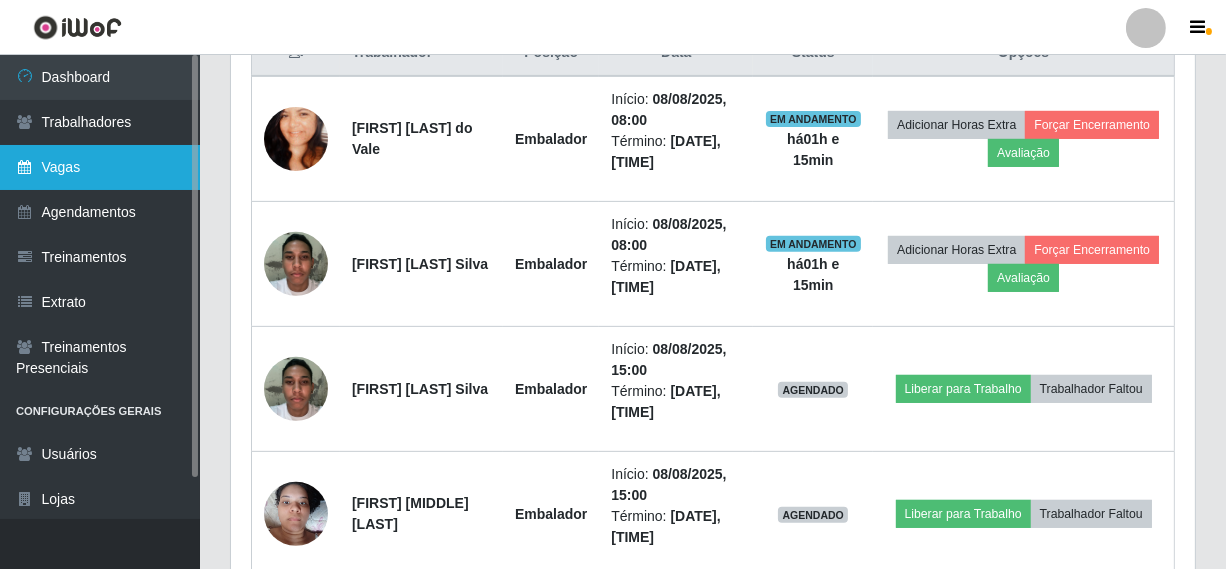 click on "Vagas" at bounding box center [100, 167] 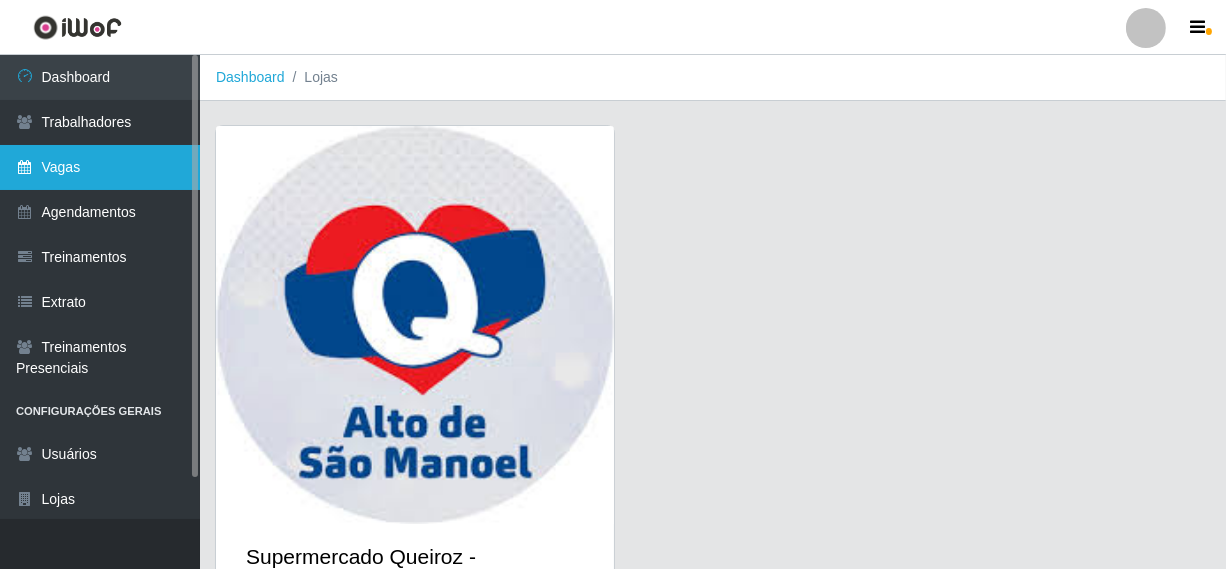 click on "Vagas" at bounding box center (100, 167) 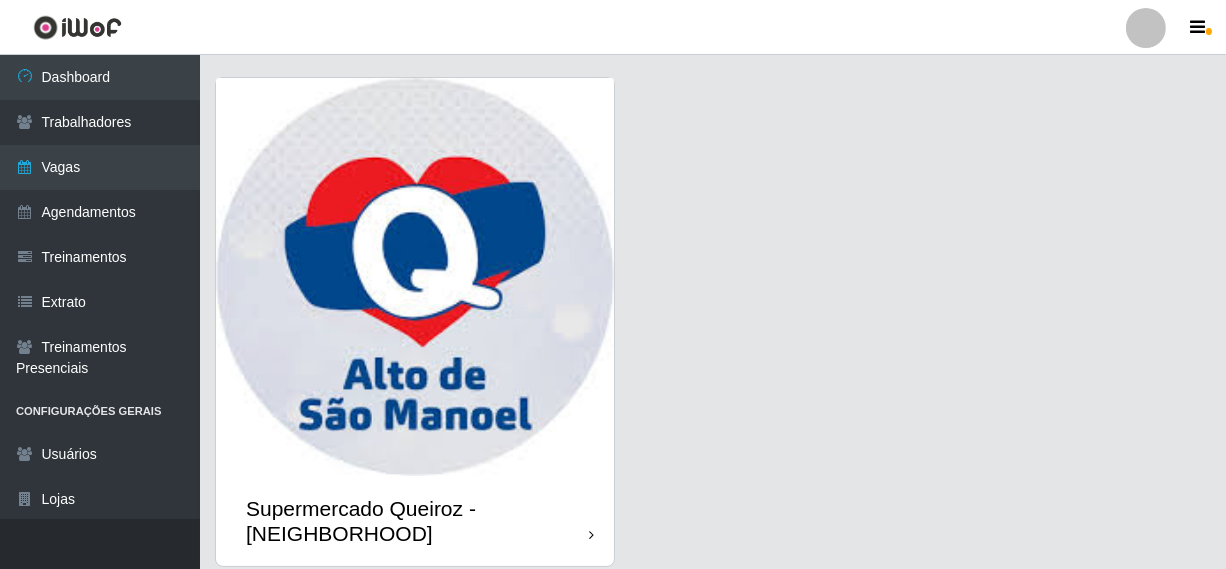 scroll, scrollTop: 0, scrollLeft: 0, axis: both 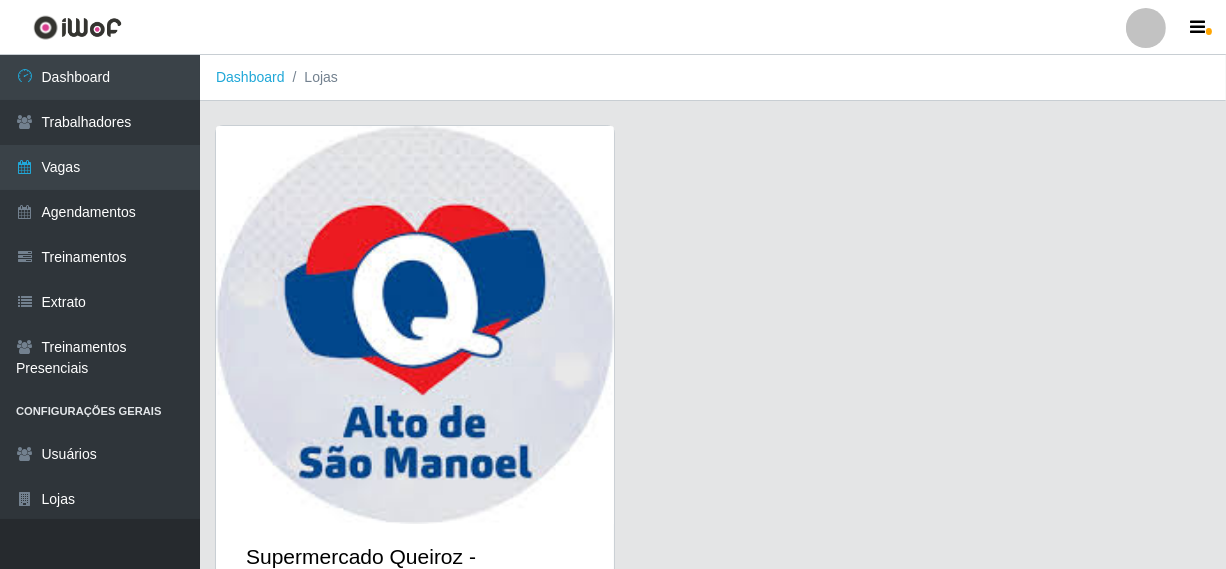 drag, startPoint x: 314, startPoint y: 71, endPoint x: 298, endPoint y: 85, distance: 21.260292 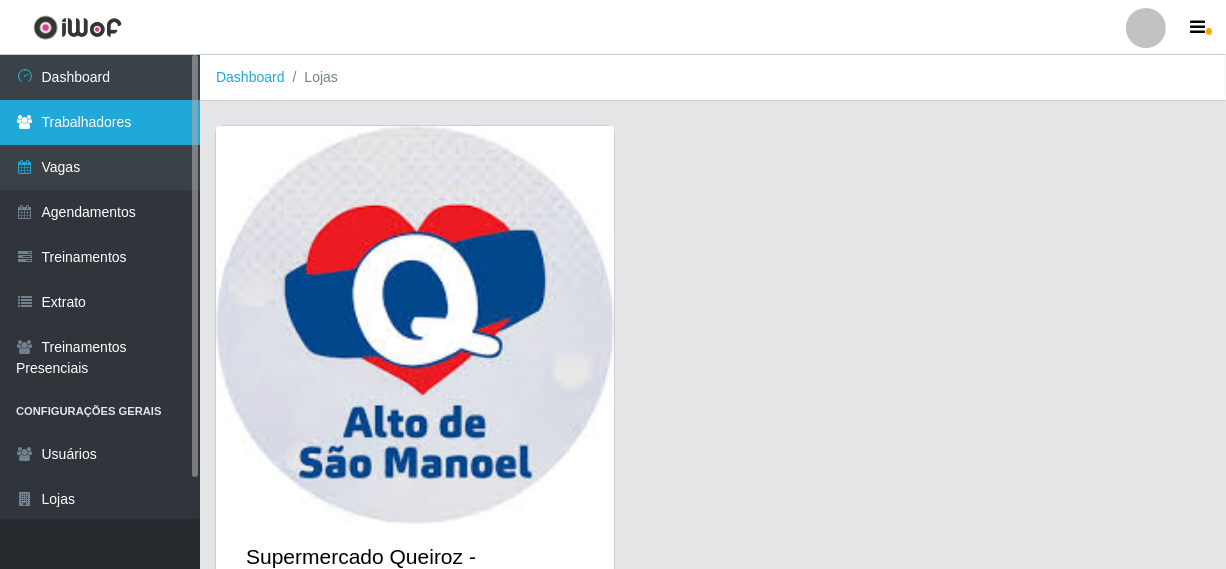 click on "Trabalhadores" at bounding box center [100, 122] 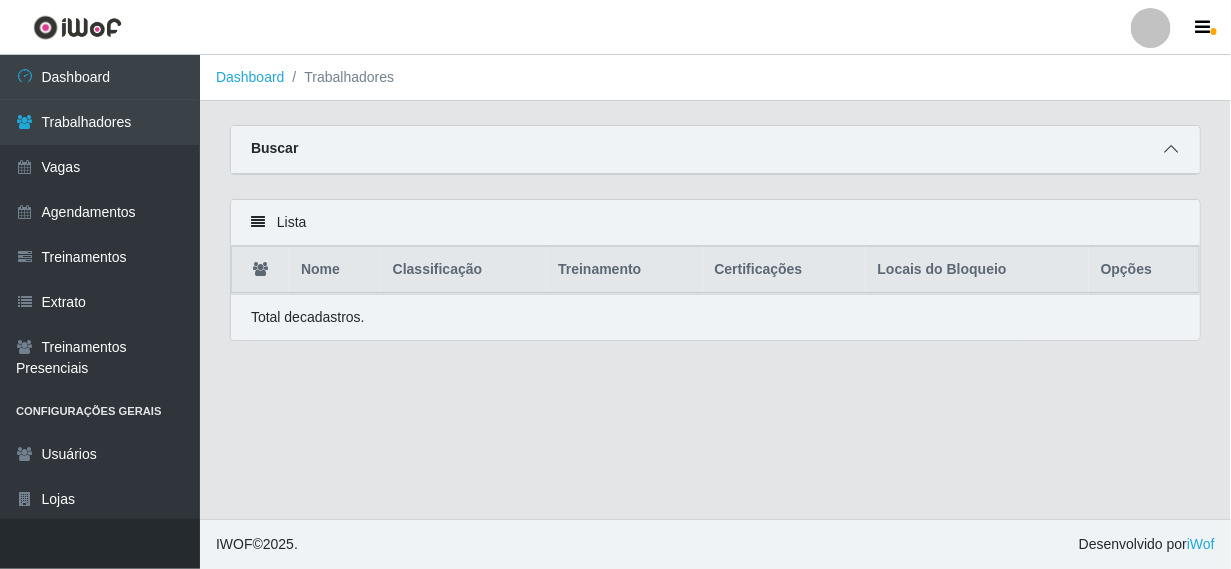 click at bounding box center [1172, 149] 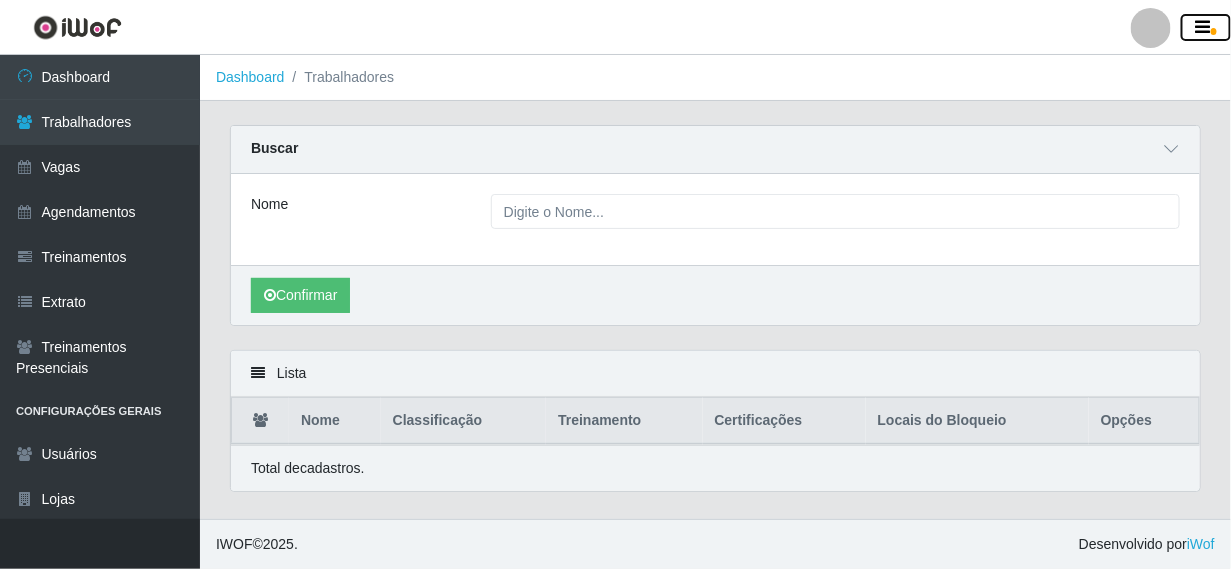 click at bounding box center [1203, 28] 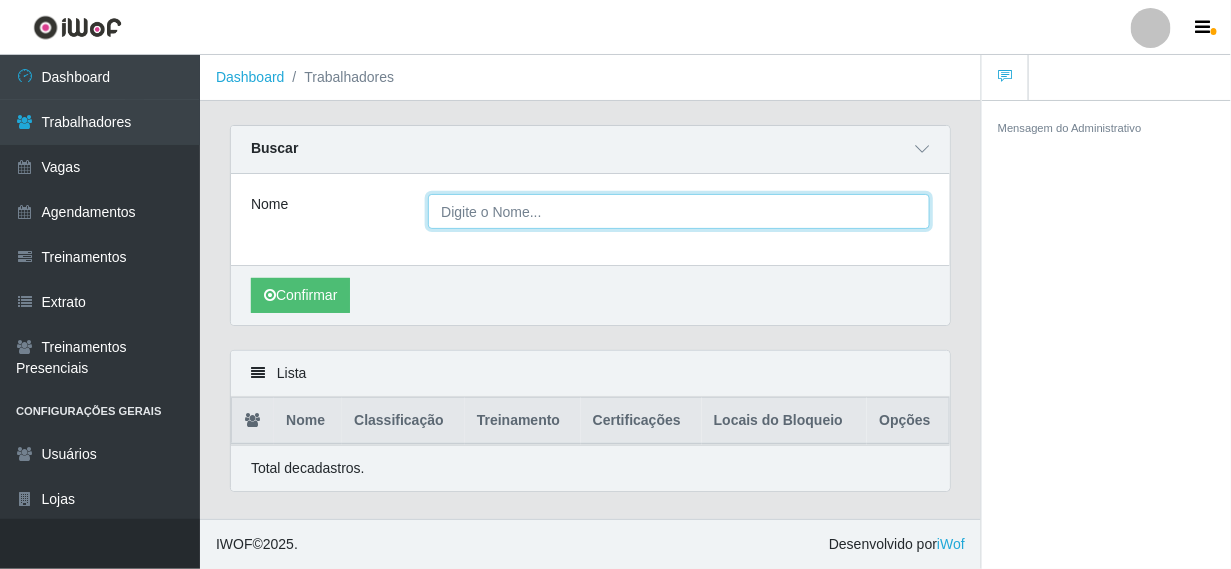 click on "Nome" at bounding box center [679, 211] 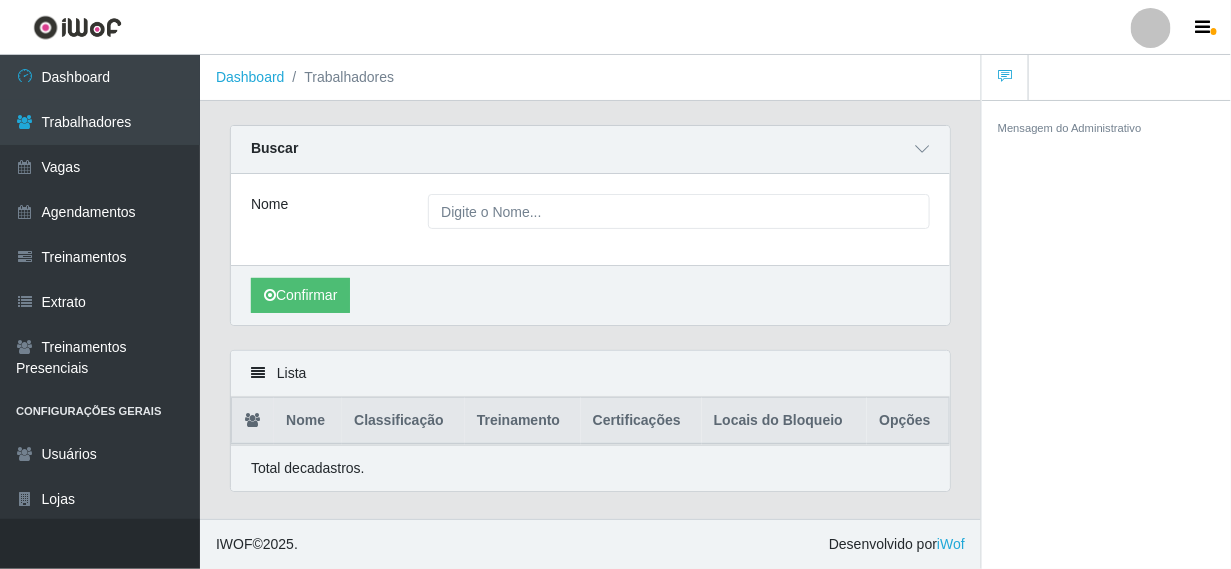 click on "Trabalhadores" at bounding box center [340, 77] 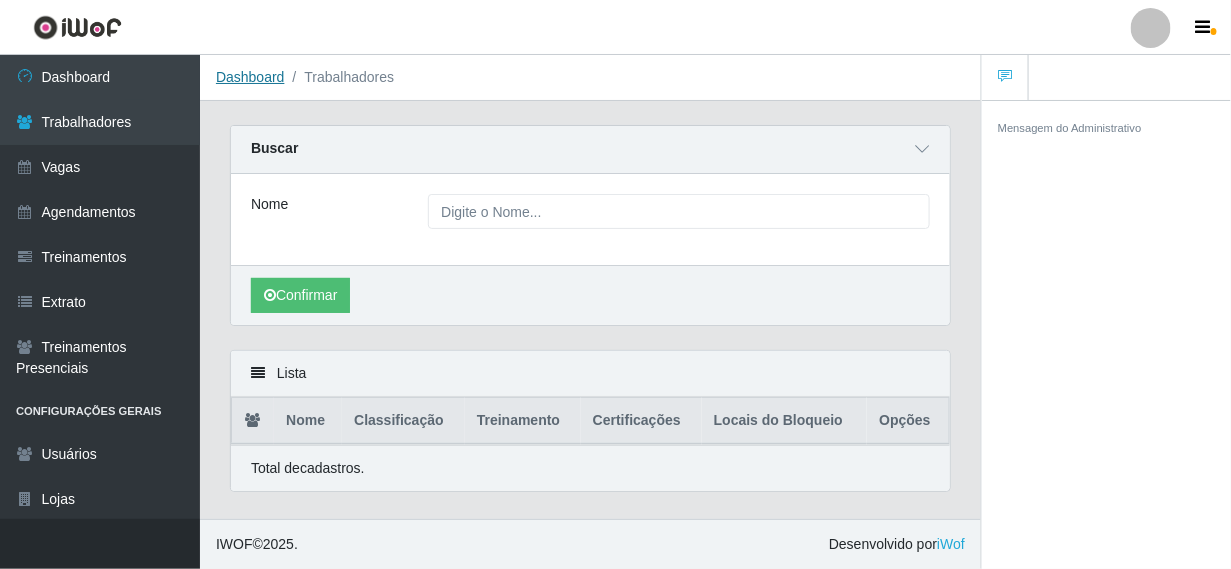 click on "Dashboard" at bounding box center [250, 77] 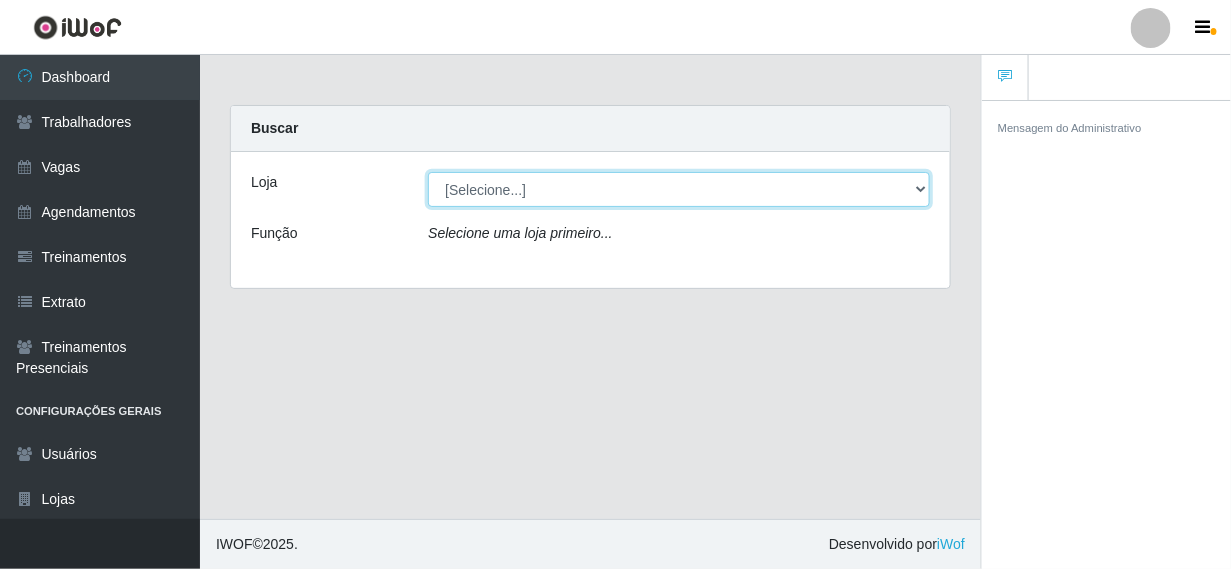 click on "[Selecione...] Supermercado Queiroz - [NEIGHBORHOOD]" at bounding box center [679, 189] 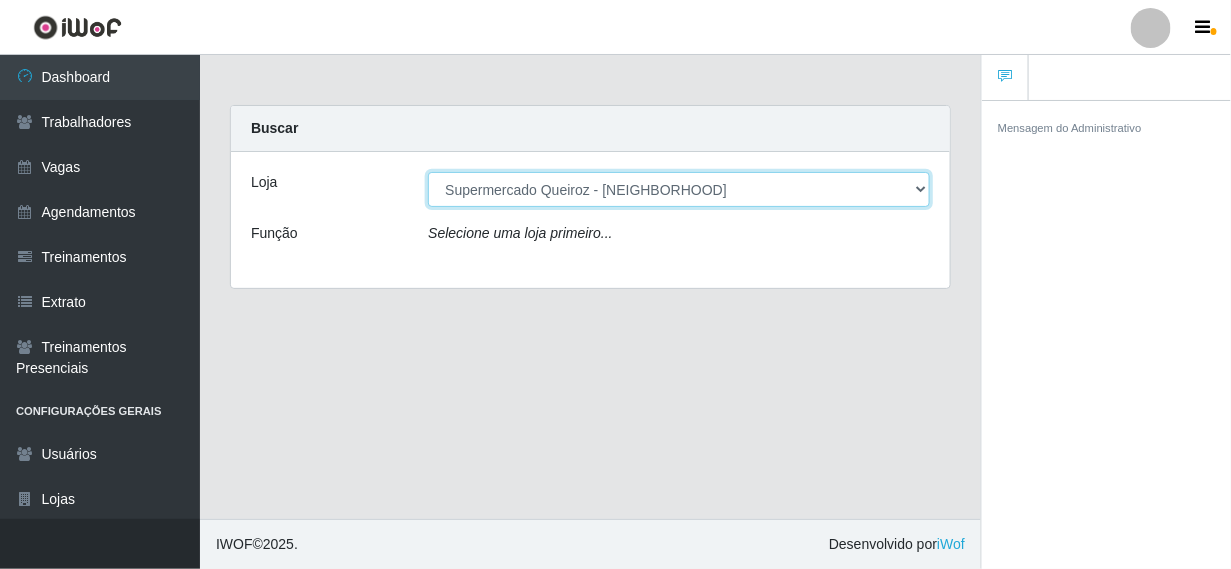 click on "[Selecione...] Supermercado Queiroz - [NEIGHBORHOOD]" at bounding box center (679, 189) 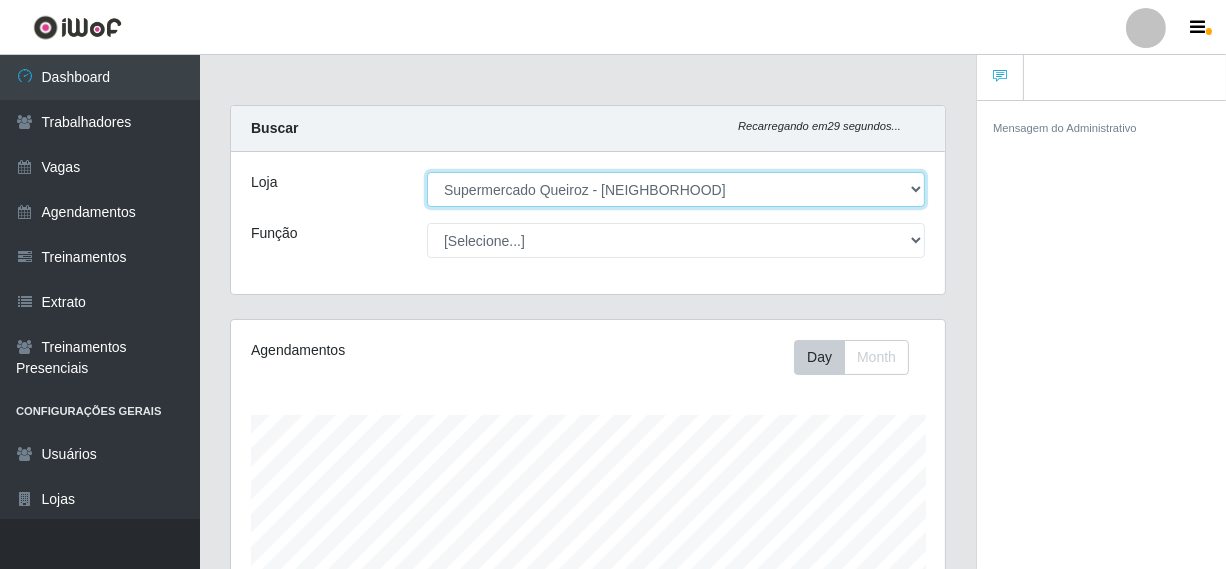 scroll, scrollTop: 999585, scrollLeft: 999285, axis: both 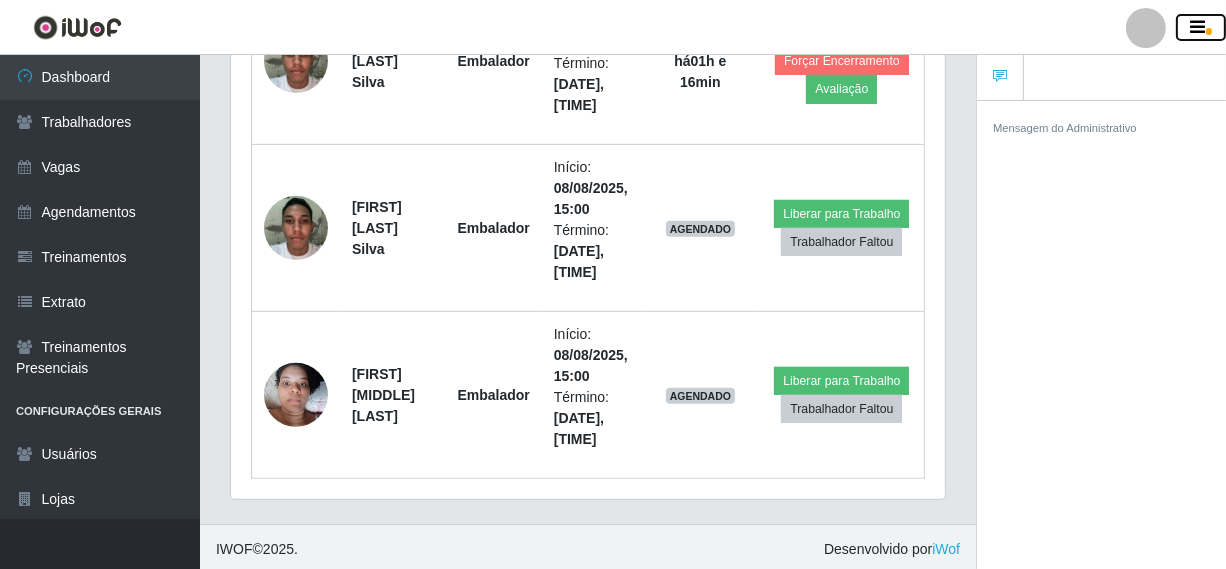 click at bounding box center [1209, 31] 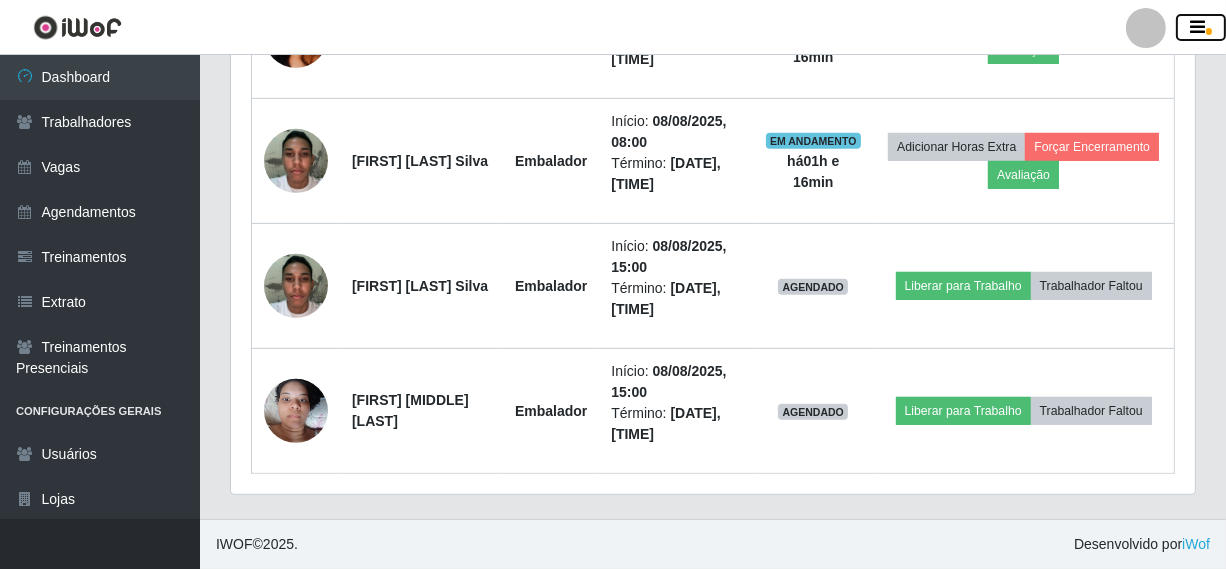 scroll, scrollTop: 898, scrollLeft: 0, axis: vertical 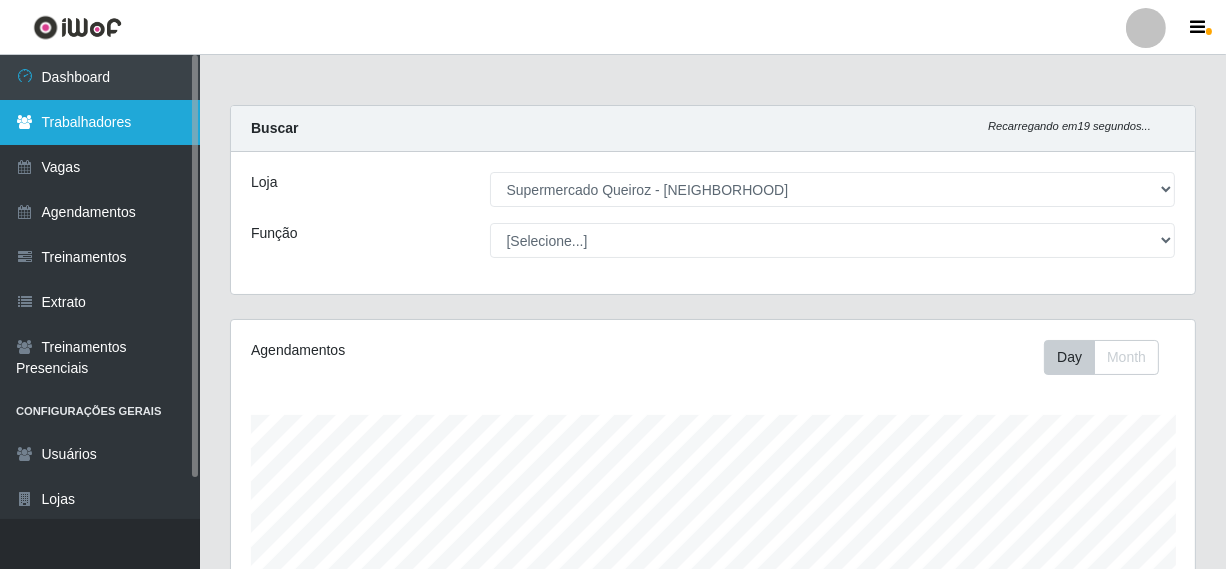click on "Trabalhadores" at bounding box center (100, 122) 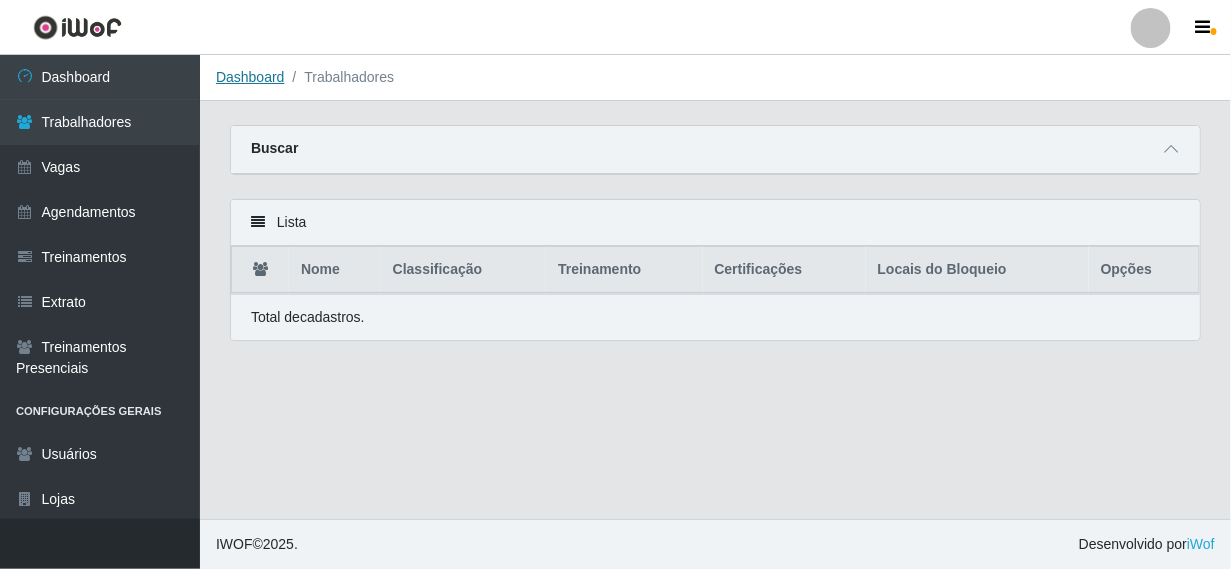 click on "Dashboard" at bounding box center (250, 77) 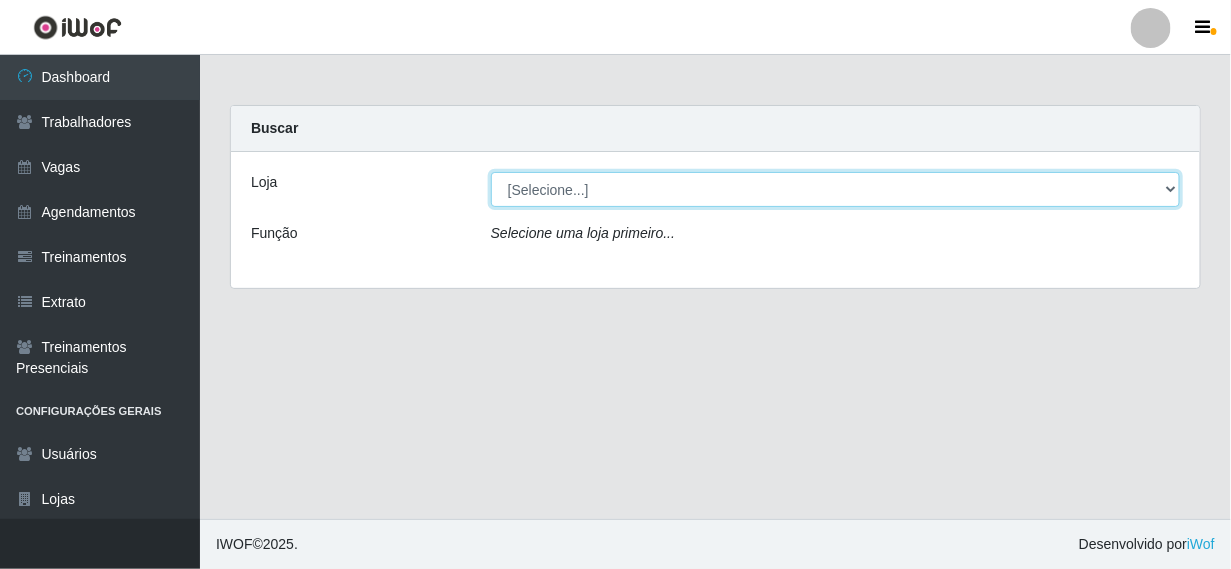 click on "[Selecione...] Supermercado Queiroz - [NEIGHBORHOOD]" at bounding box center [835, 189] 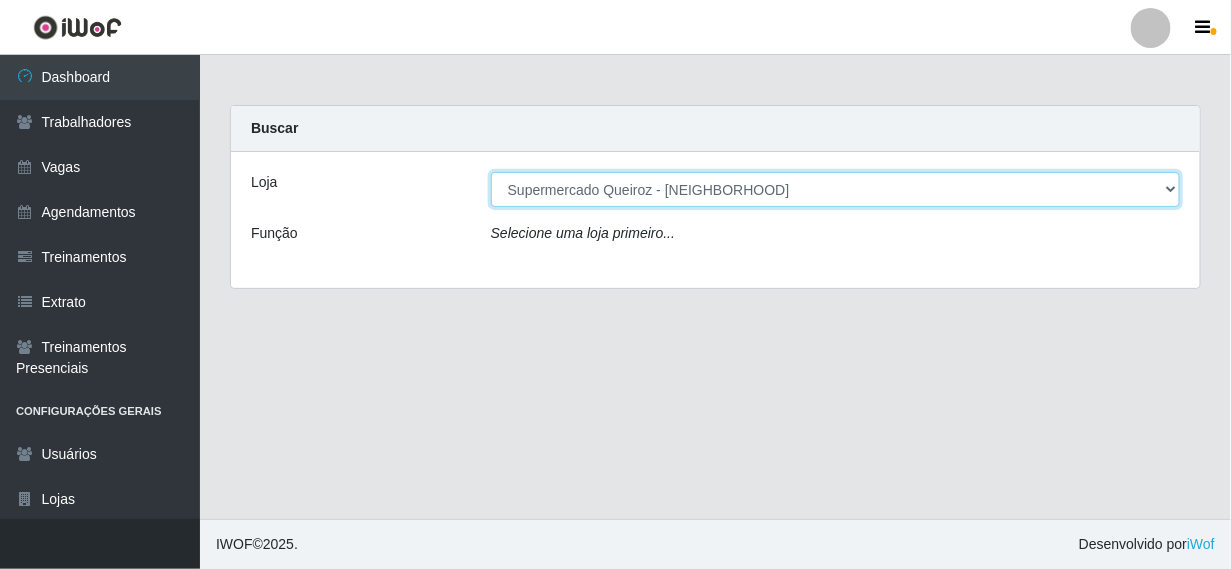 click on "[Selecione...] Supermercado Queiroz - [NEIGHBORHOOD]" at bounding box center [835, 189] 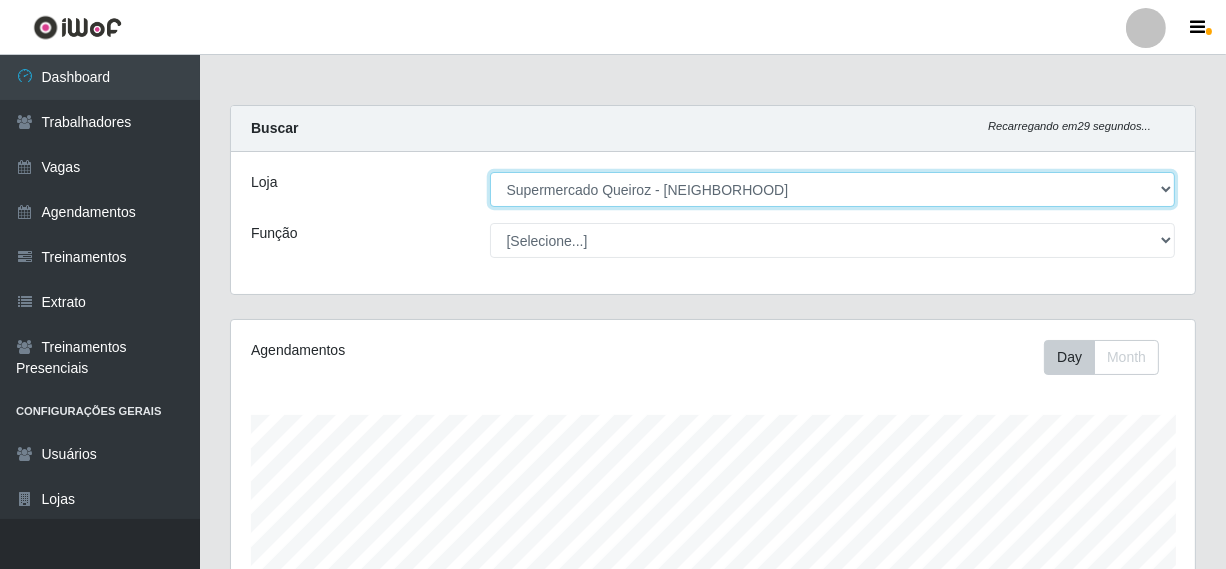scroll, scrollTop: 175, scrollLeft: 0, axis: vertical 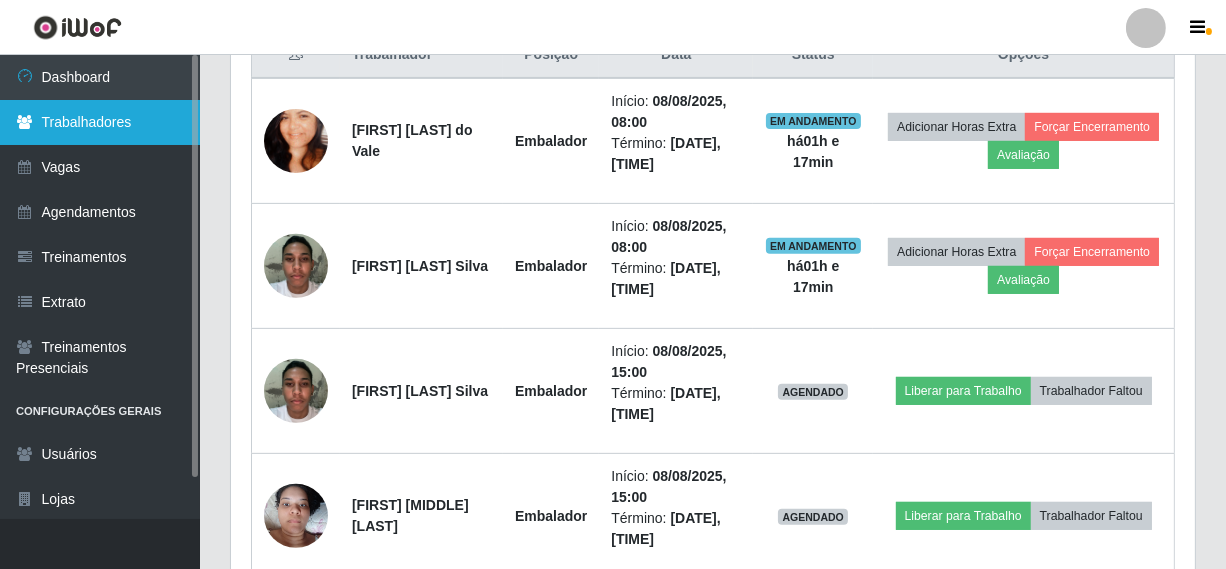 click on "Trabalhadores" at bounding box center (100, 122) 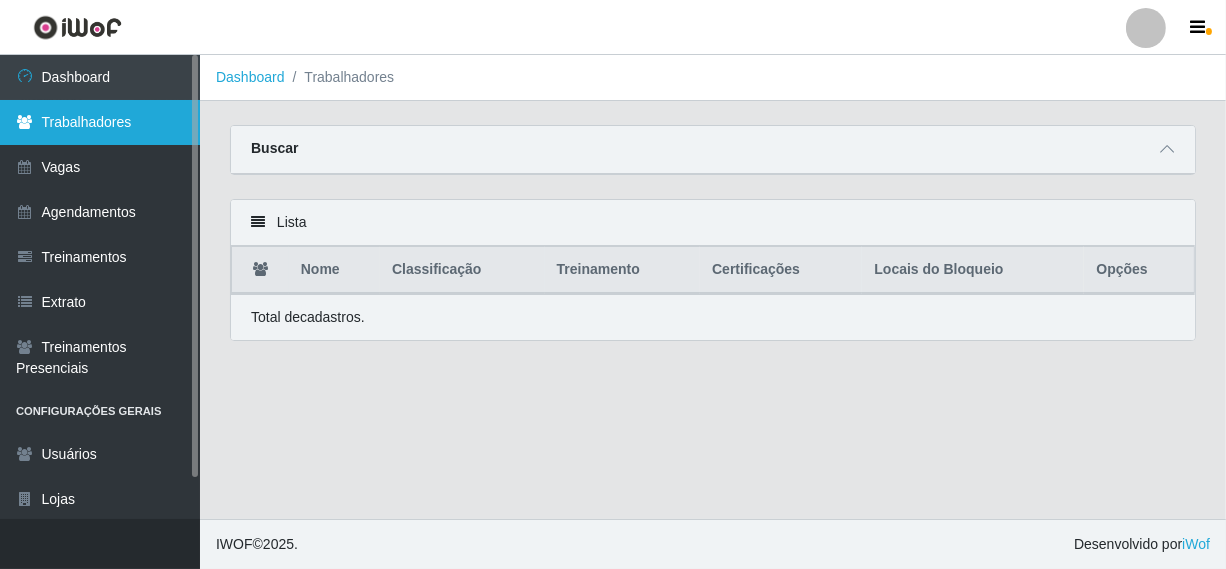 scroll, scrollTop: 0, scrollLeft: 0, axis: both 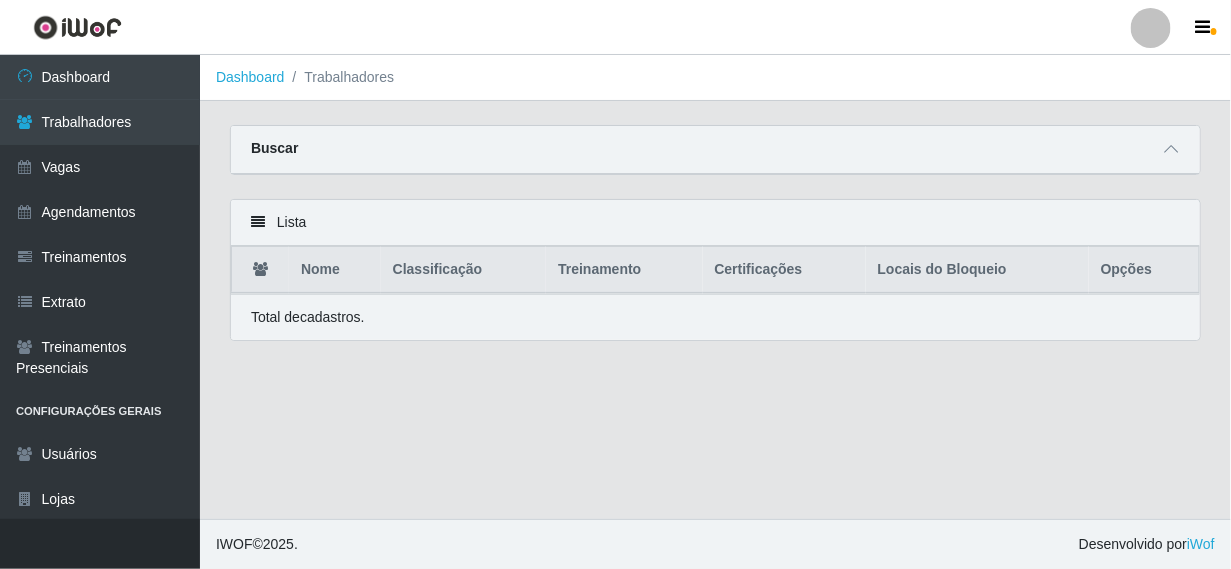 click on "Lista" at bounding box center (715, 223) 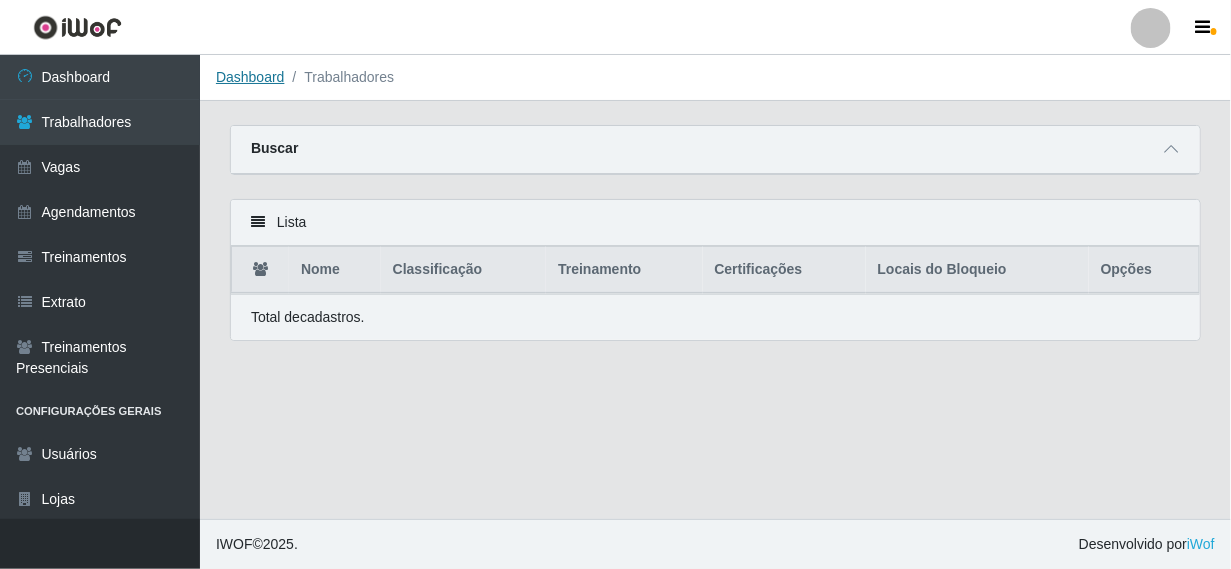 click on "Dashboard" at bounding box center [250, 77] 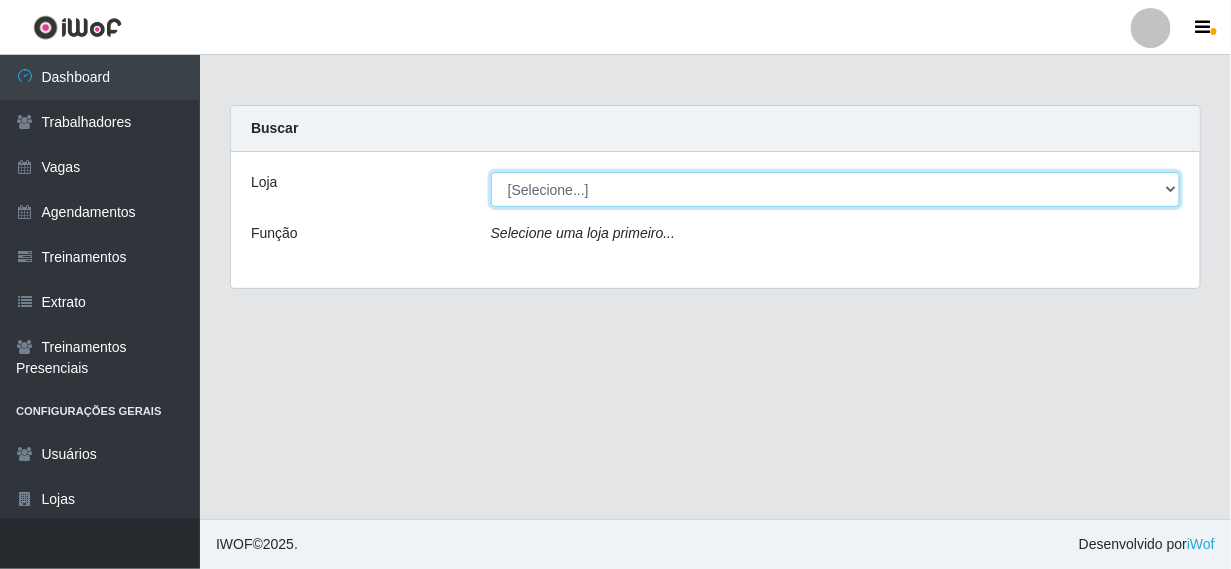 click on "[Selecione...] Supermercado Queiroz - [NEIGHBORHOOD]" at bounding box center (835, 189) 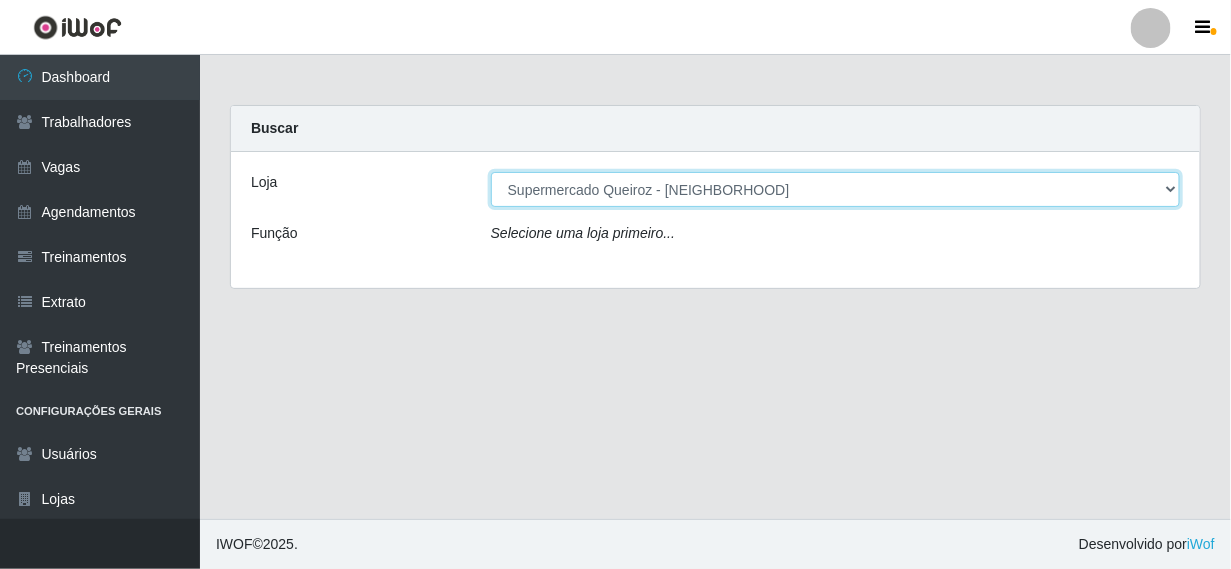 click on "[Selecione...] Supermercado Queiroz - [NEIGHBORHOOD]" at bounding box center (835, 189) 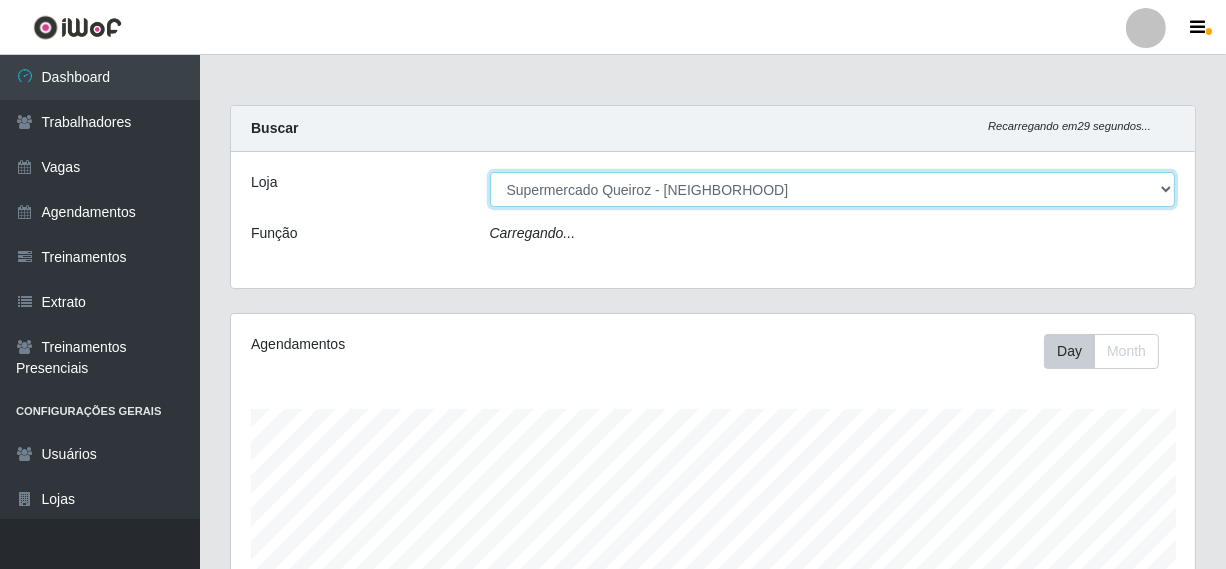 scroll, scrollTop: 999585, scrollLeft: 999035, axis: both 